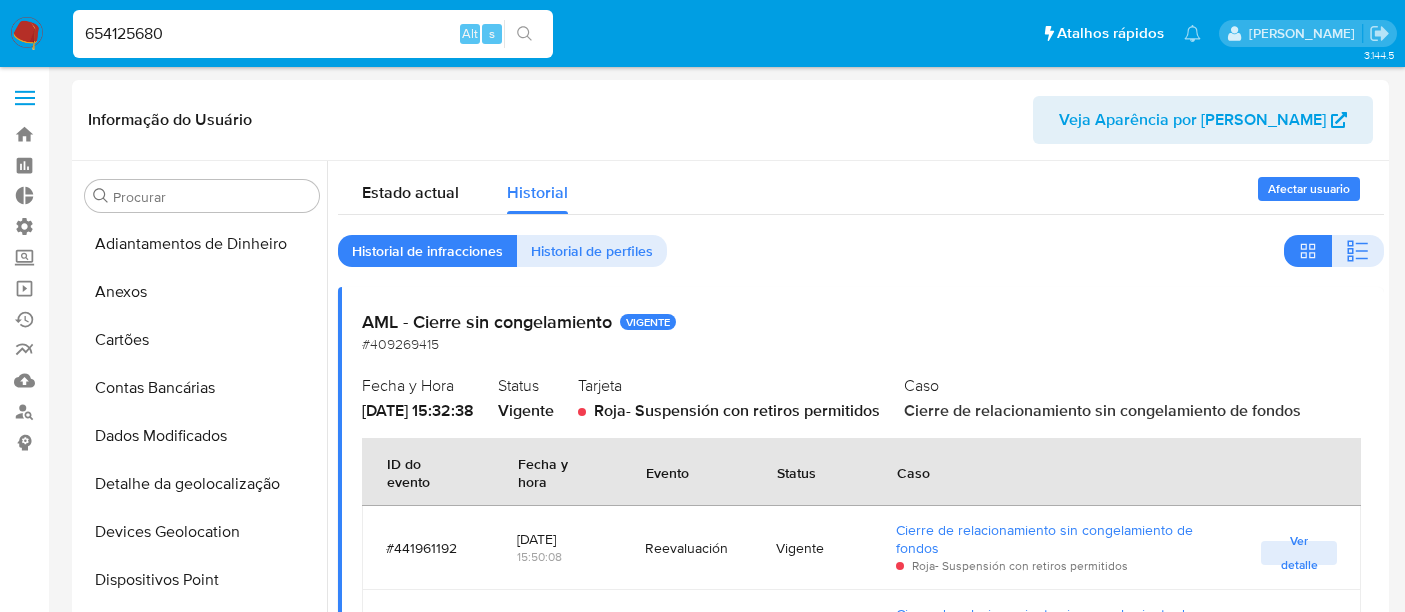 select on "10" 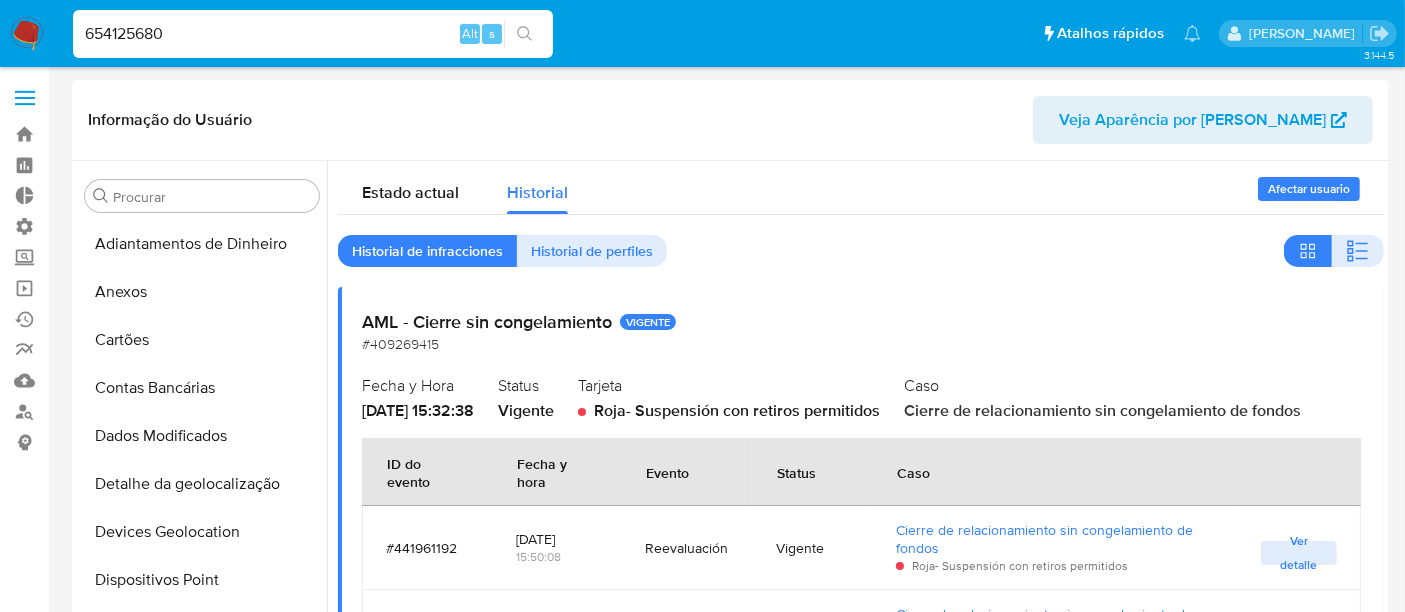 scroll, scrollTop: 892, scrollLeft: 0, axis: vertical 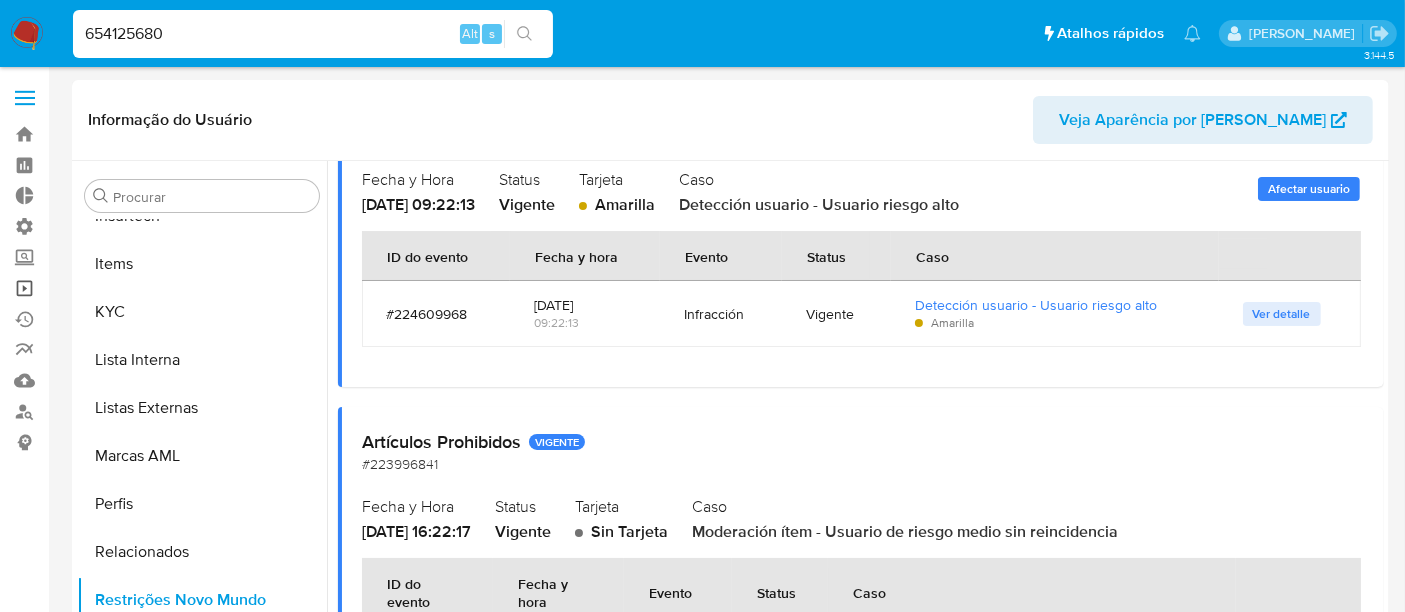 click on "Operações em massa" at bounding box center (119, 288) 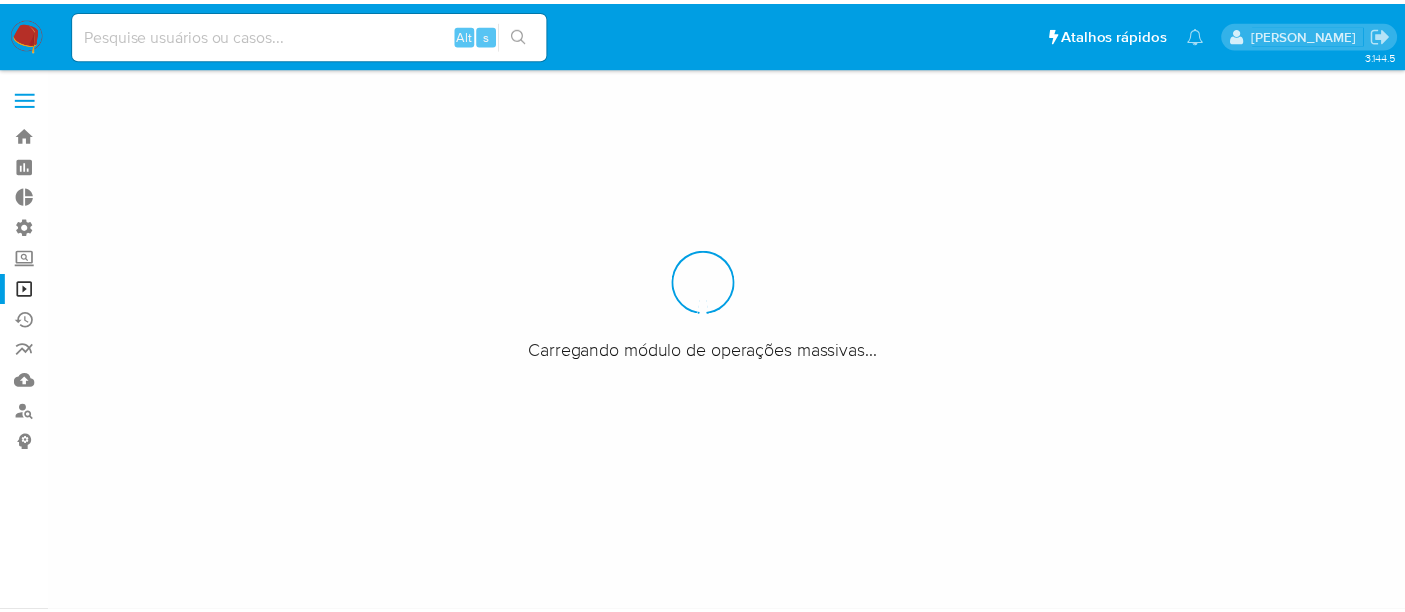 scroll, scrollTop: 0, scrollLeft: 0, axis: both 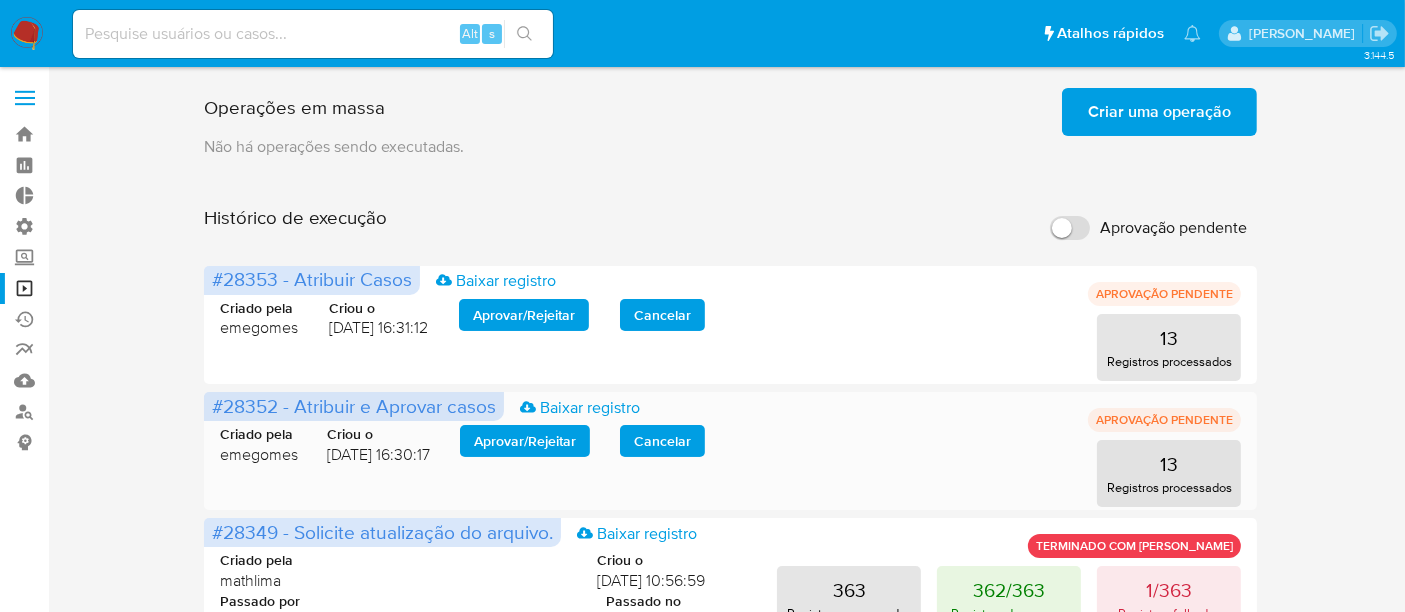 click on "Aprovar  /  Rejeitar" at bounding box center (525, 441) 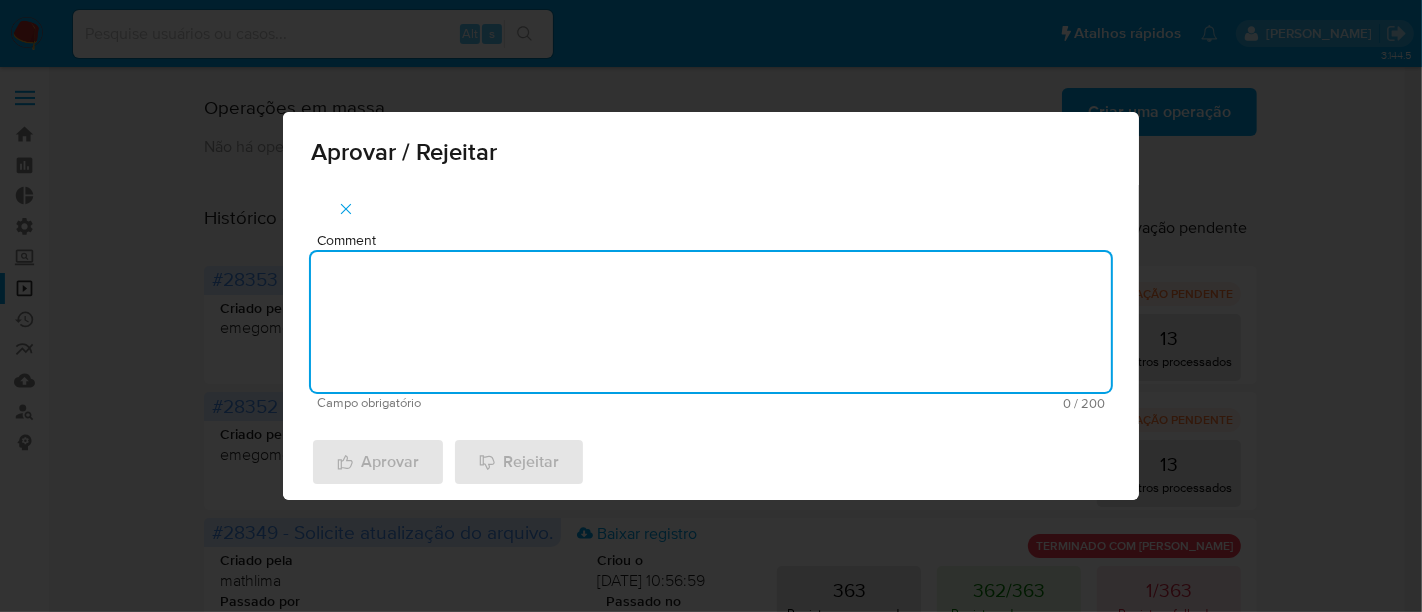 click on "Comment" at bounding box center [711, 322] 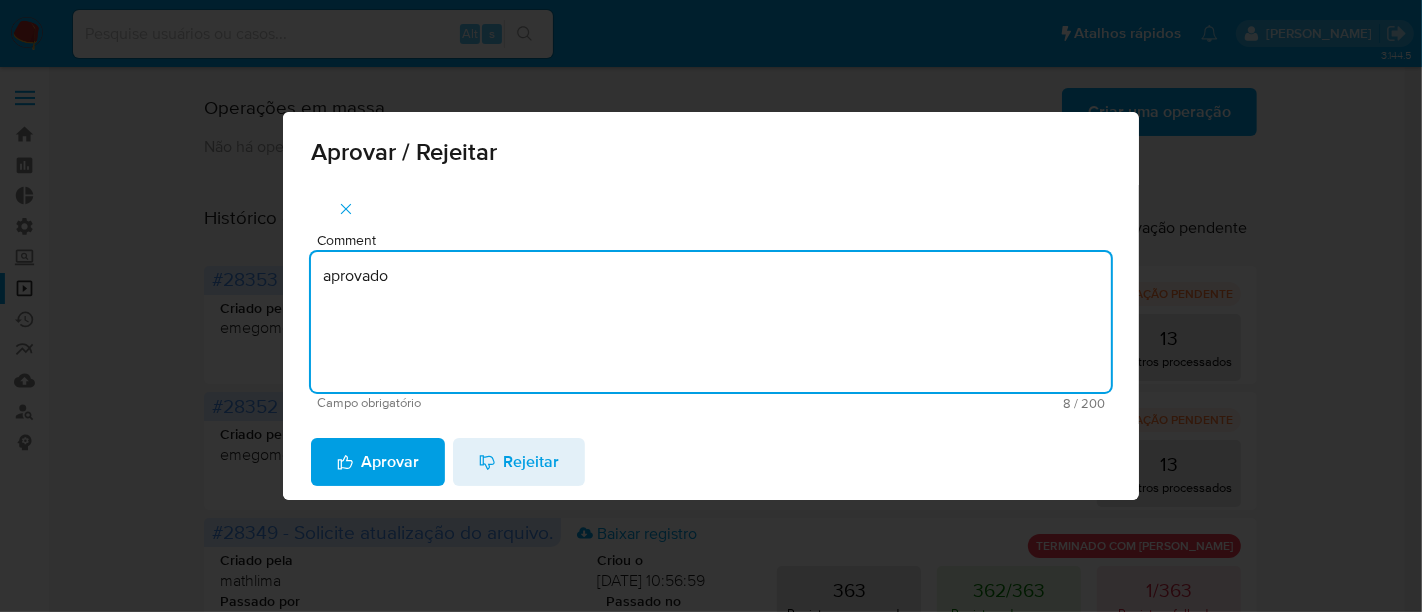 drag, startPoint x: 464, startPoint y: 282, endPoint x: 37, endPoint y: 270, distance: 427.16858 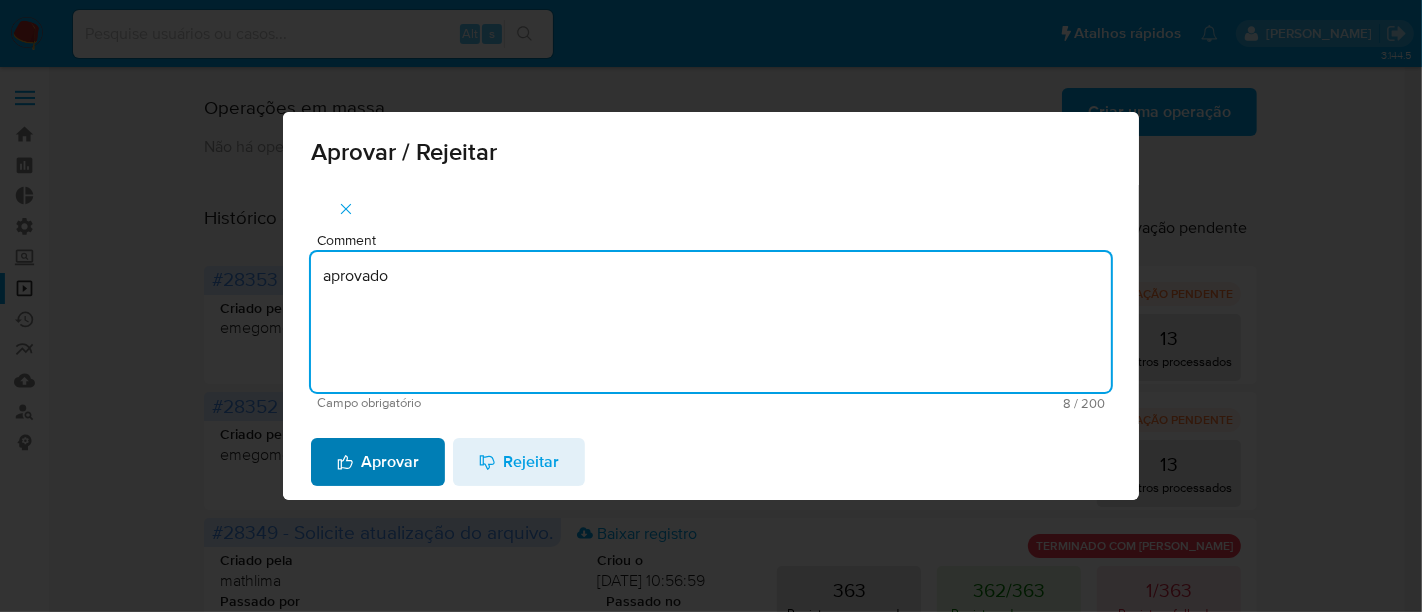 type on "aprovado" 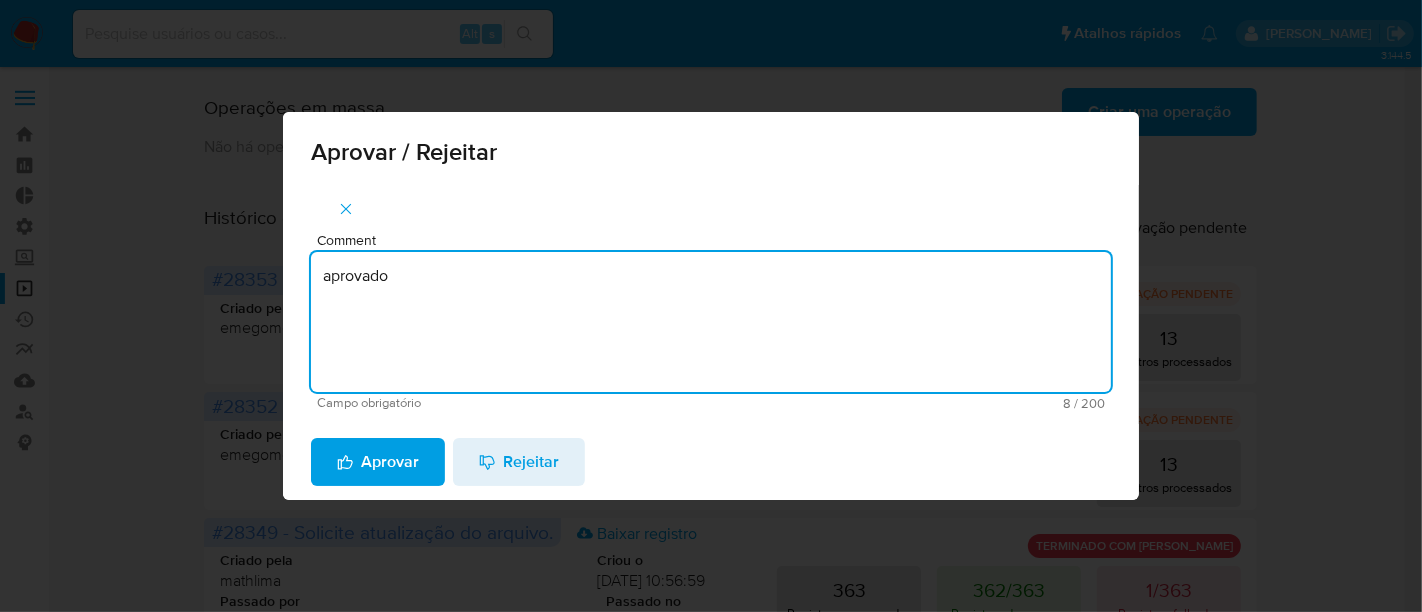 click on "Aprovar" at bounding box center [378, 462] 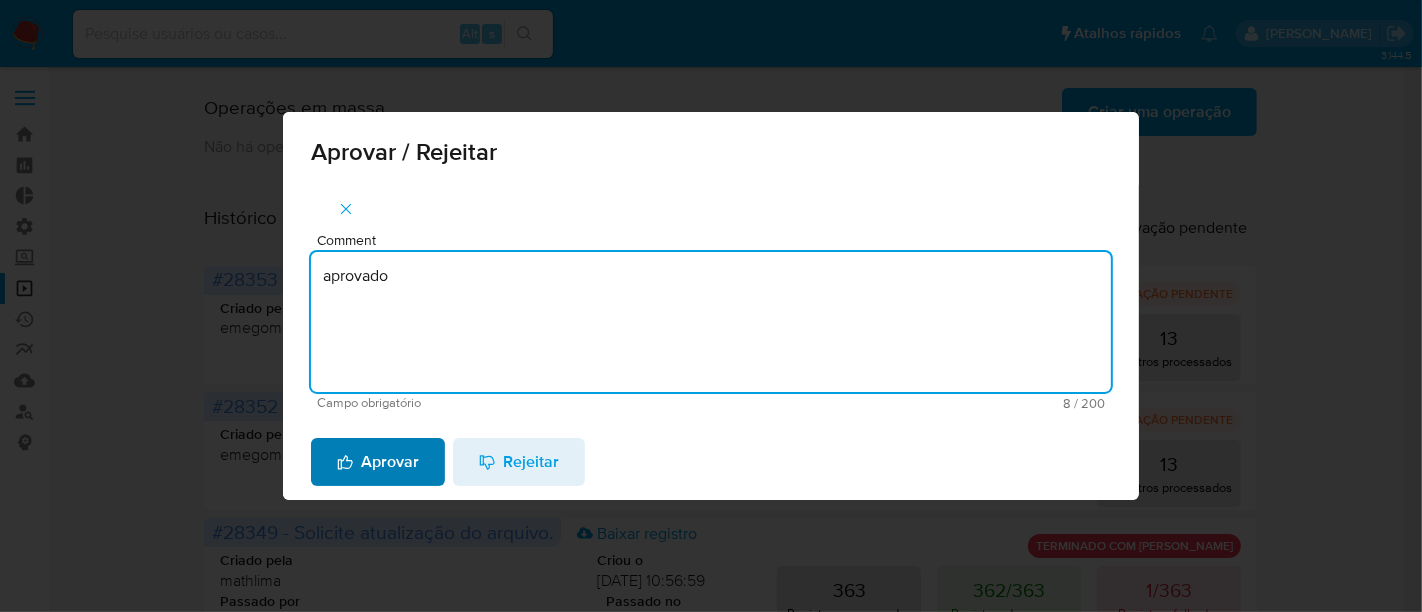 type 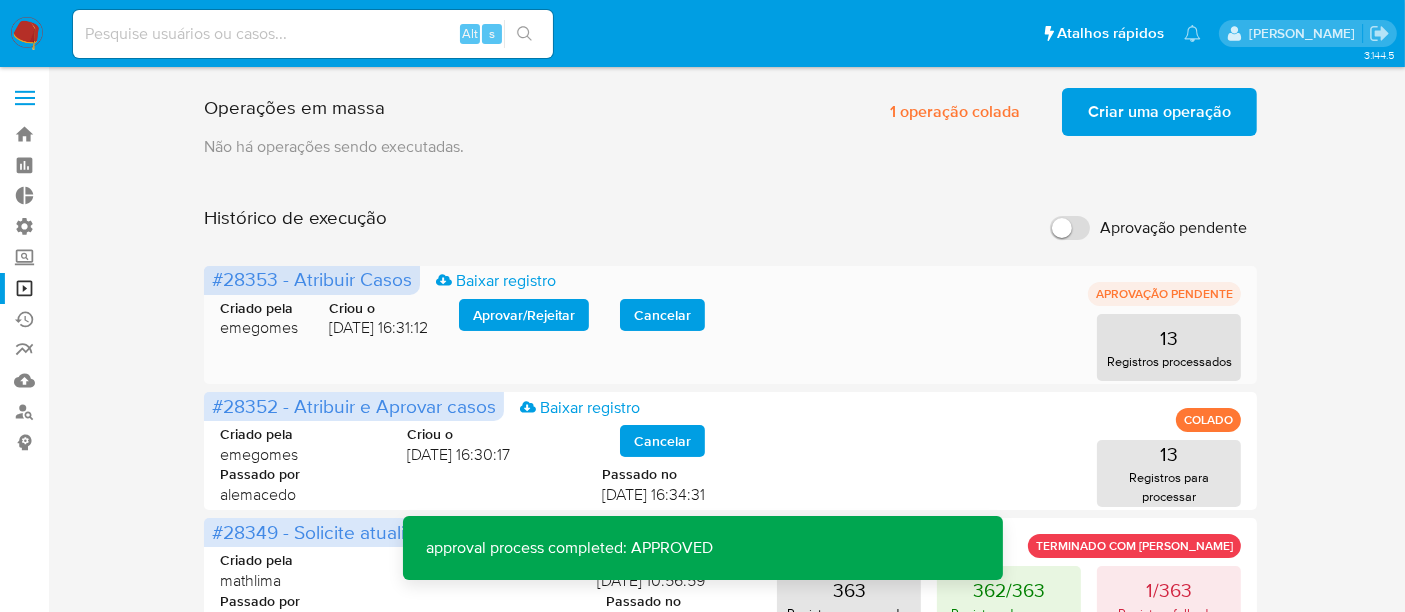 click on "Aprovar  /  Rejeitar" at bounding box center (524, 315) 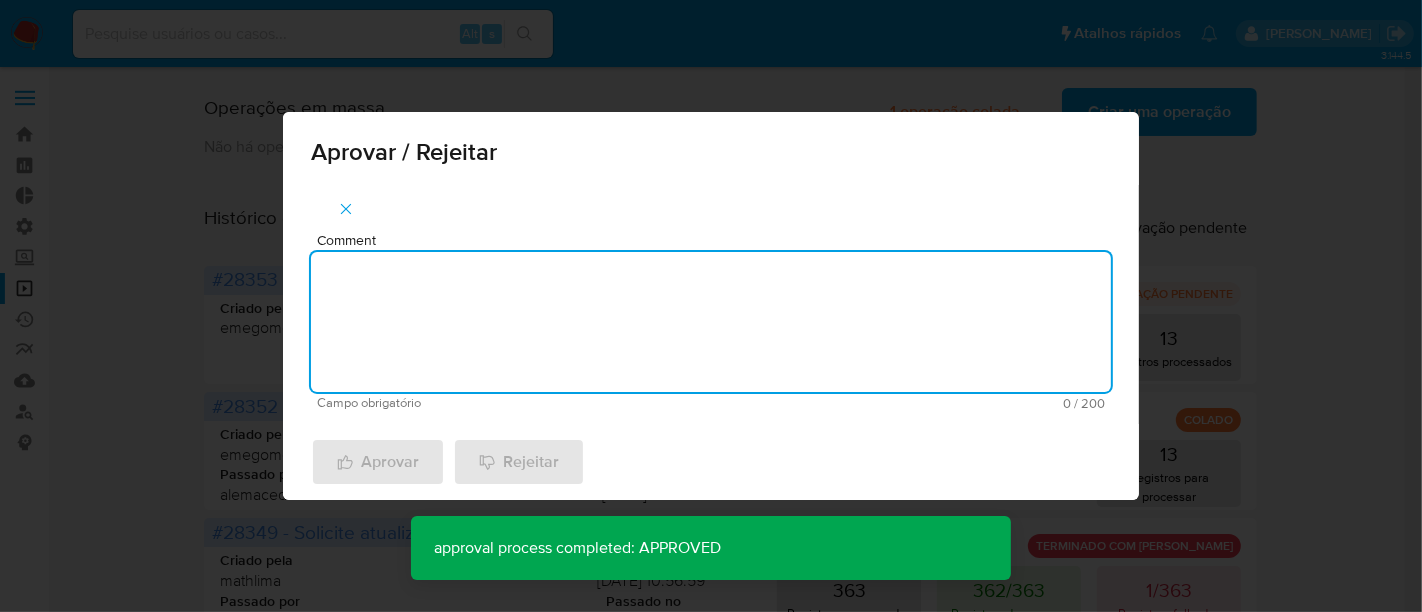 click on "Comment" at bounding box center [711, 322] 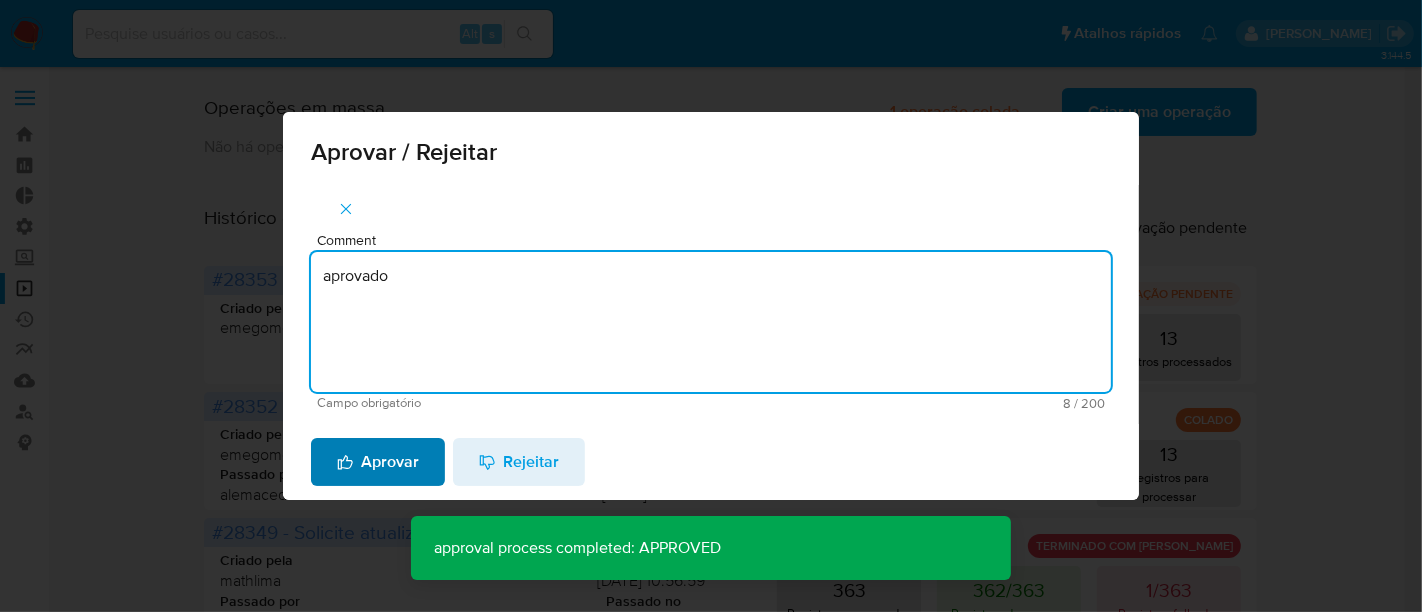 type on "aprovado" 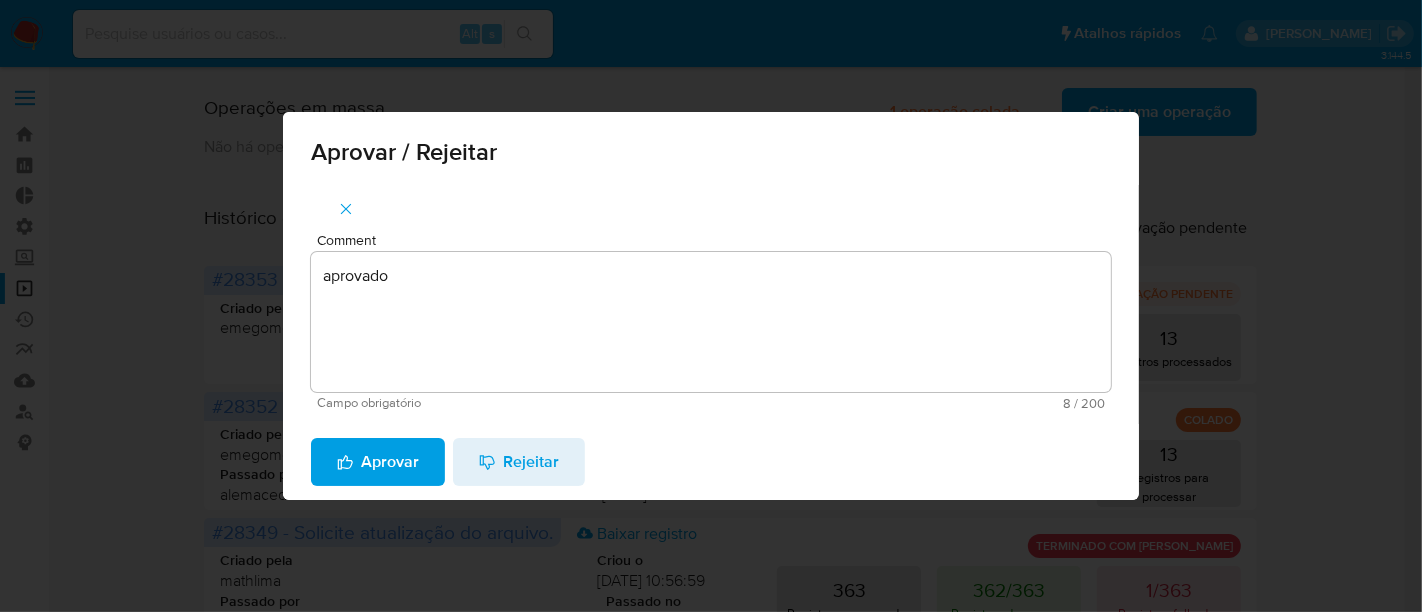 click on "Aprovar" at bounding box center [378, 462] 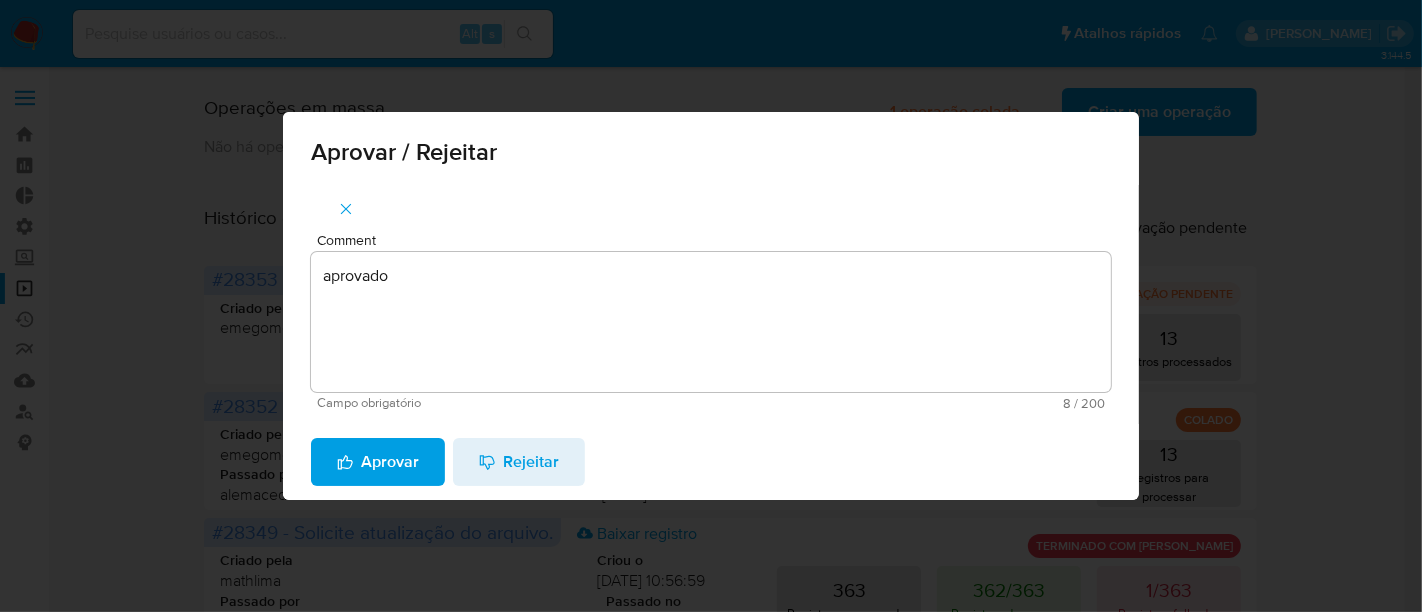 type 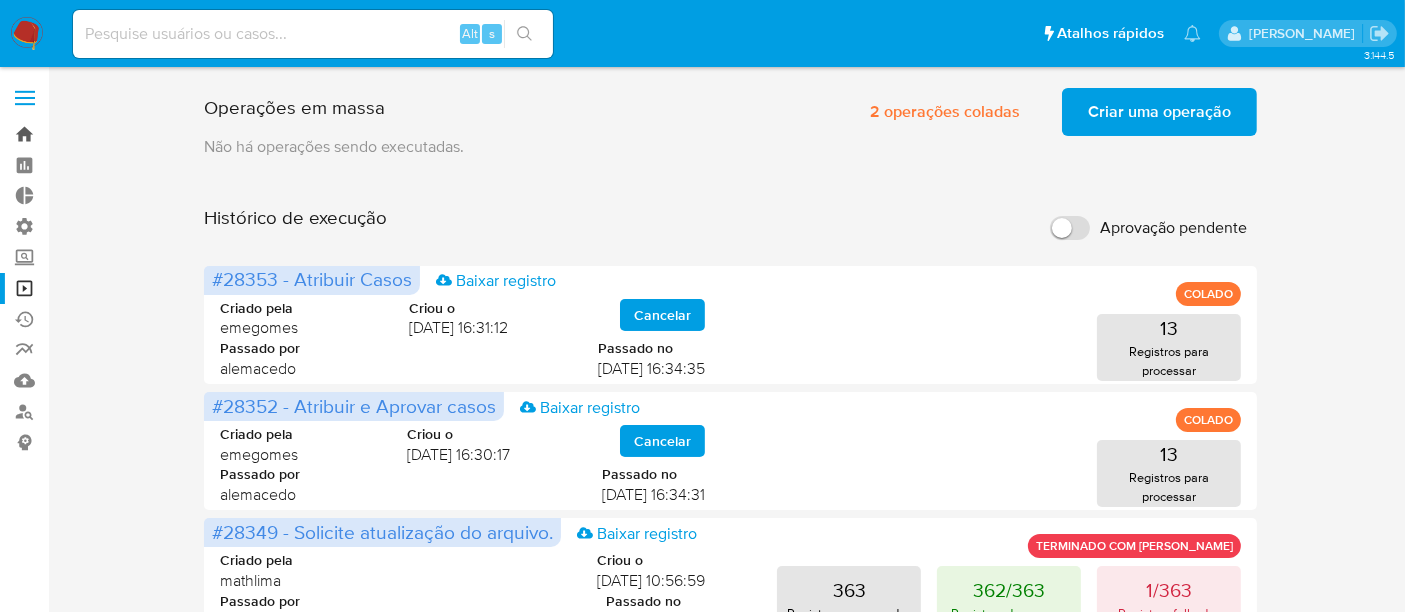 click on "Bandeja" at bounding box center (119, 134) 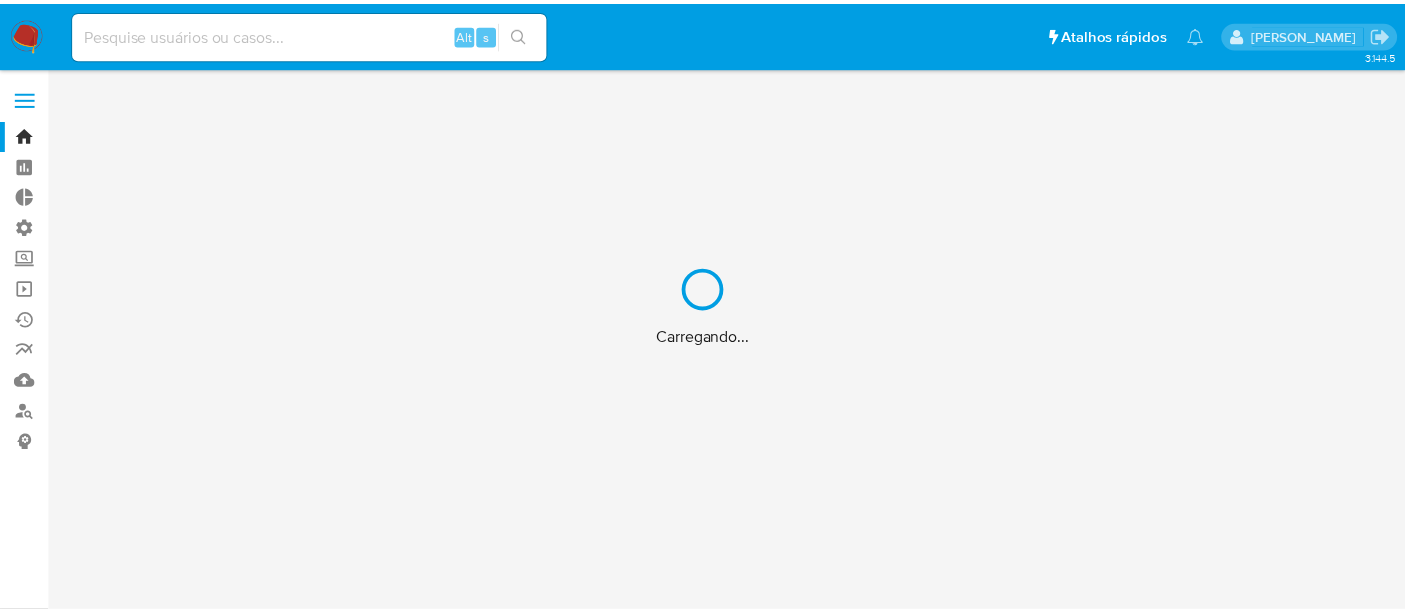 scroll, scrollTop: 0, scrollLeft: 0, axis: both 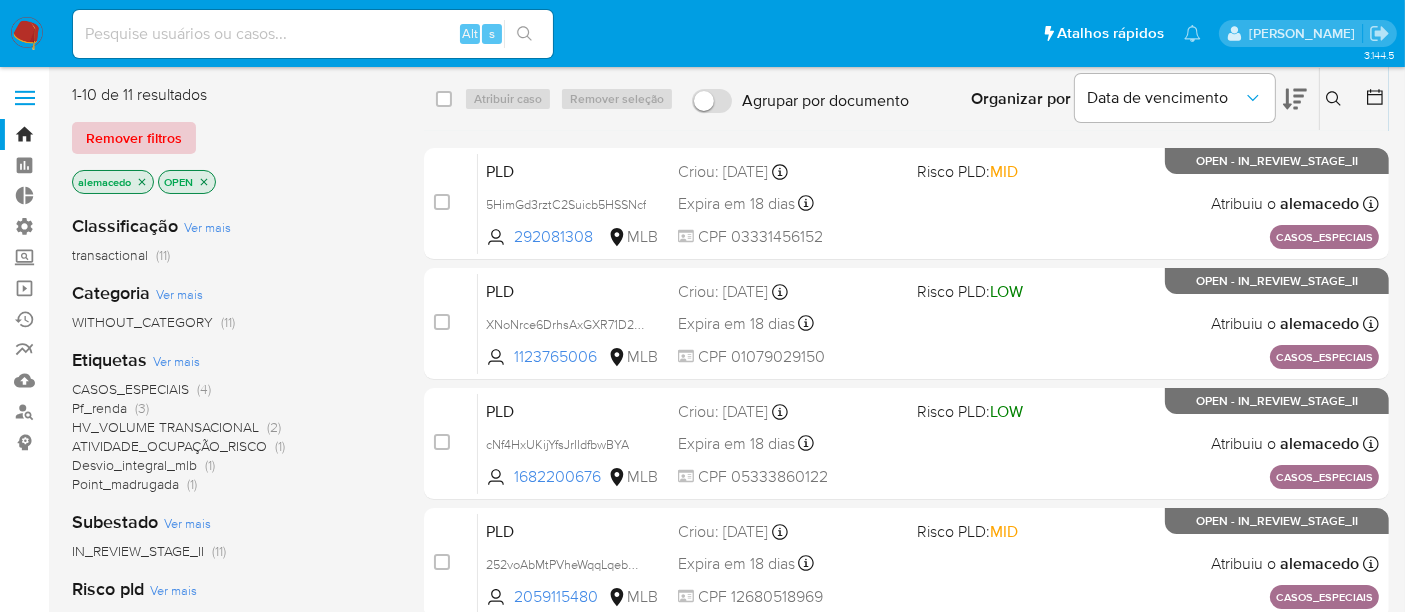 click on "Remover filtros" at bounding box center [134, 138] 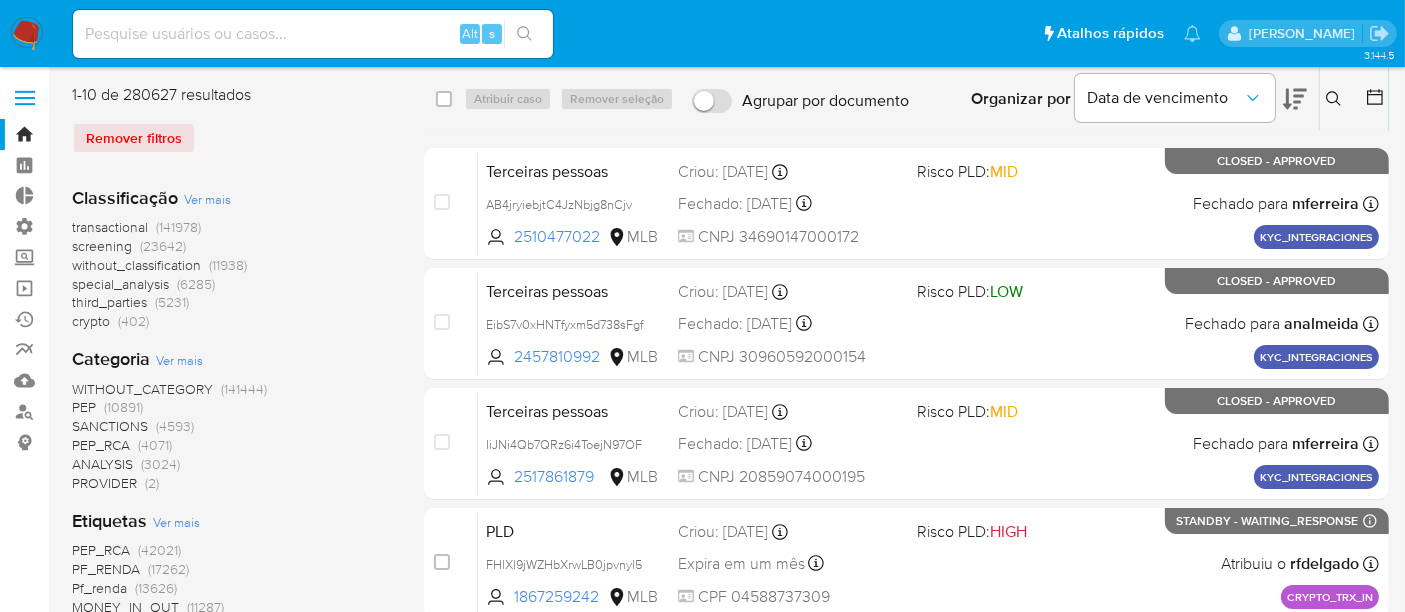 click at bounding box center (1336, 99) 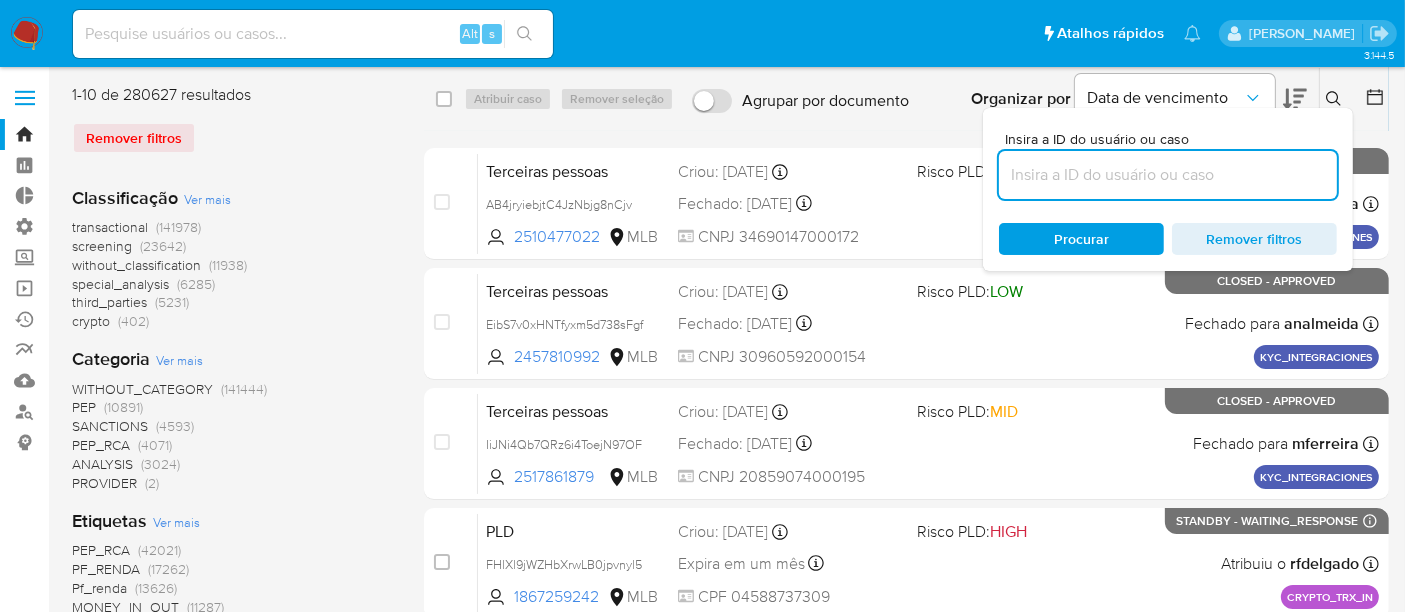 click at bounding box center [1168, 175] 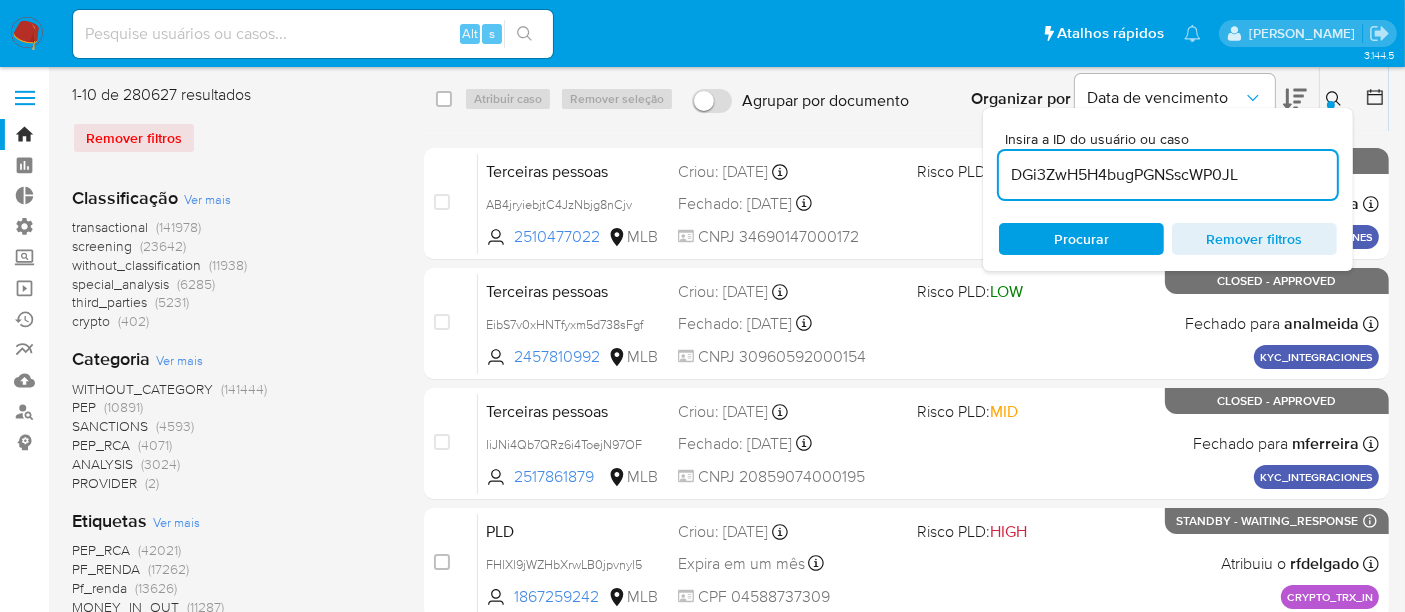 type on "DGi3ZwH5H4bugPGNSscWP0JL" 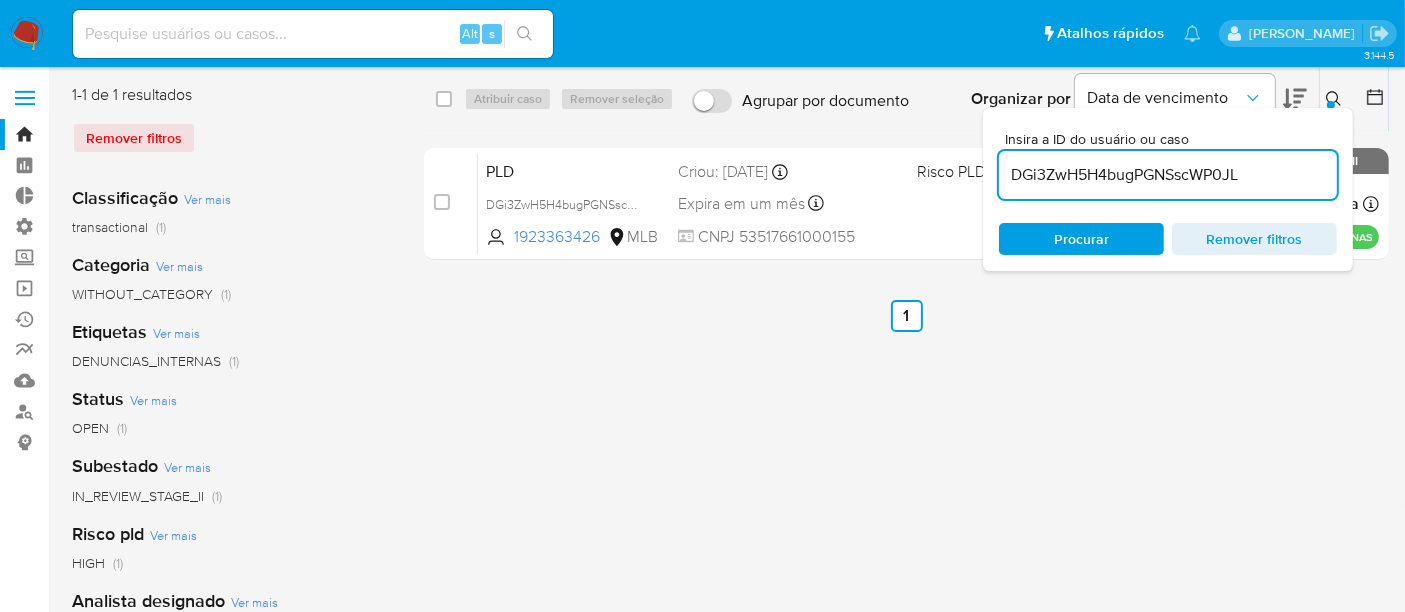 click on "Procurar Remover filtros" at bounding box center [1168, 239] 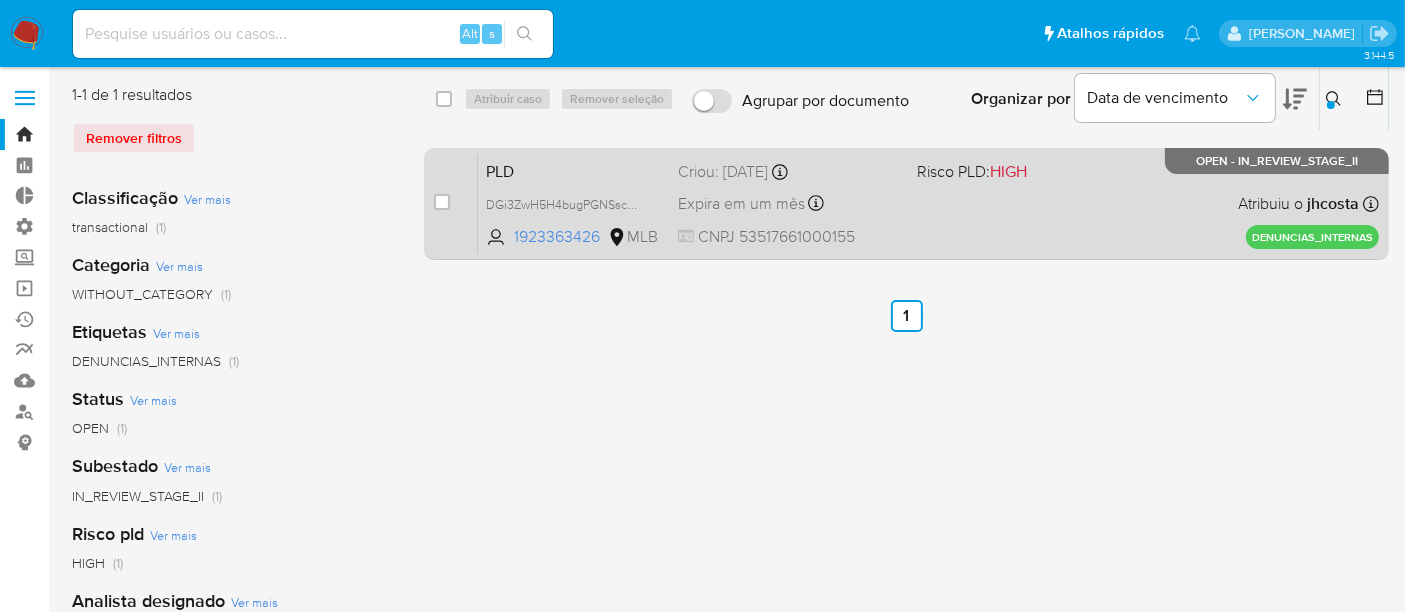 click on "Expira em um mês   Expira em 16/08/2025 11:01:03" at bounding box center (789, 203) 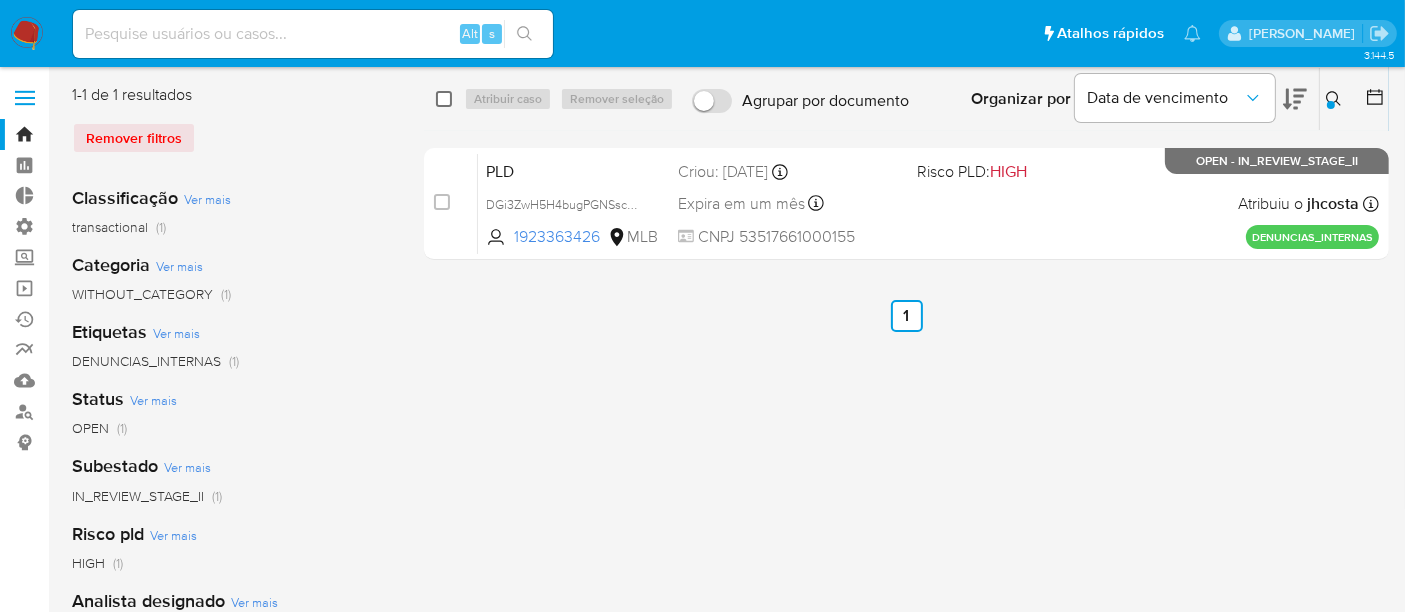 click at bounding box center (444, 99) 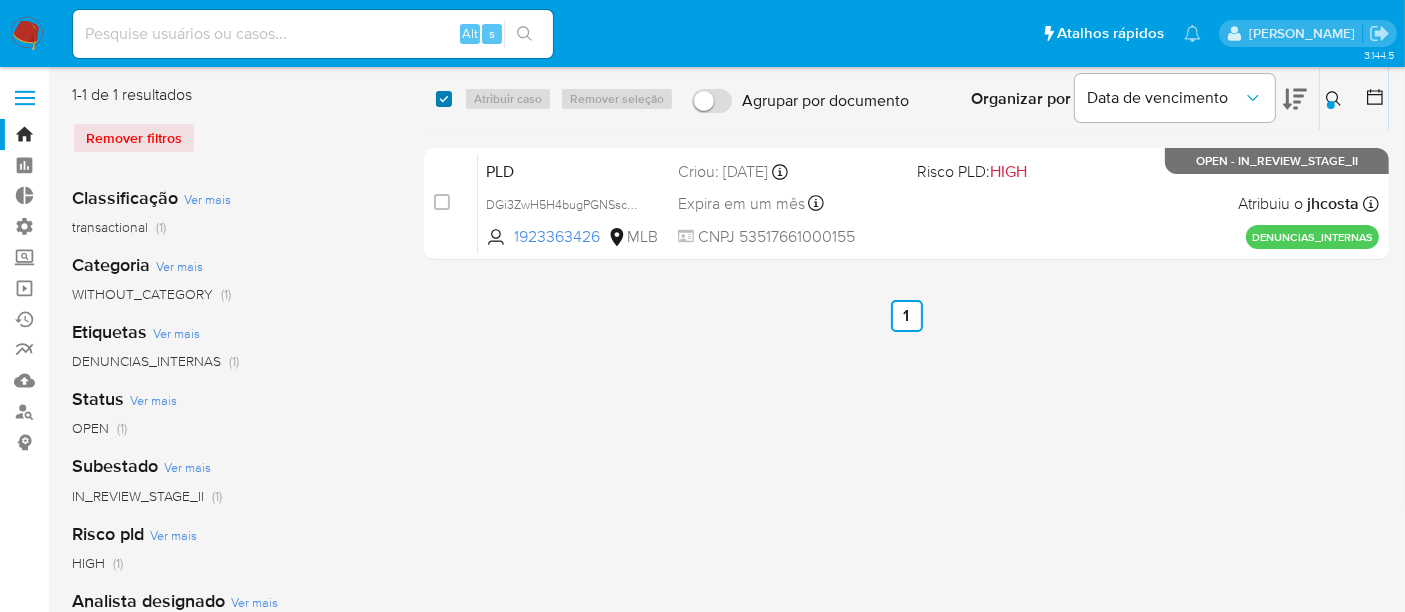 checkbox on "true" 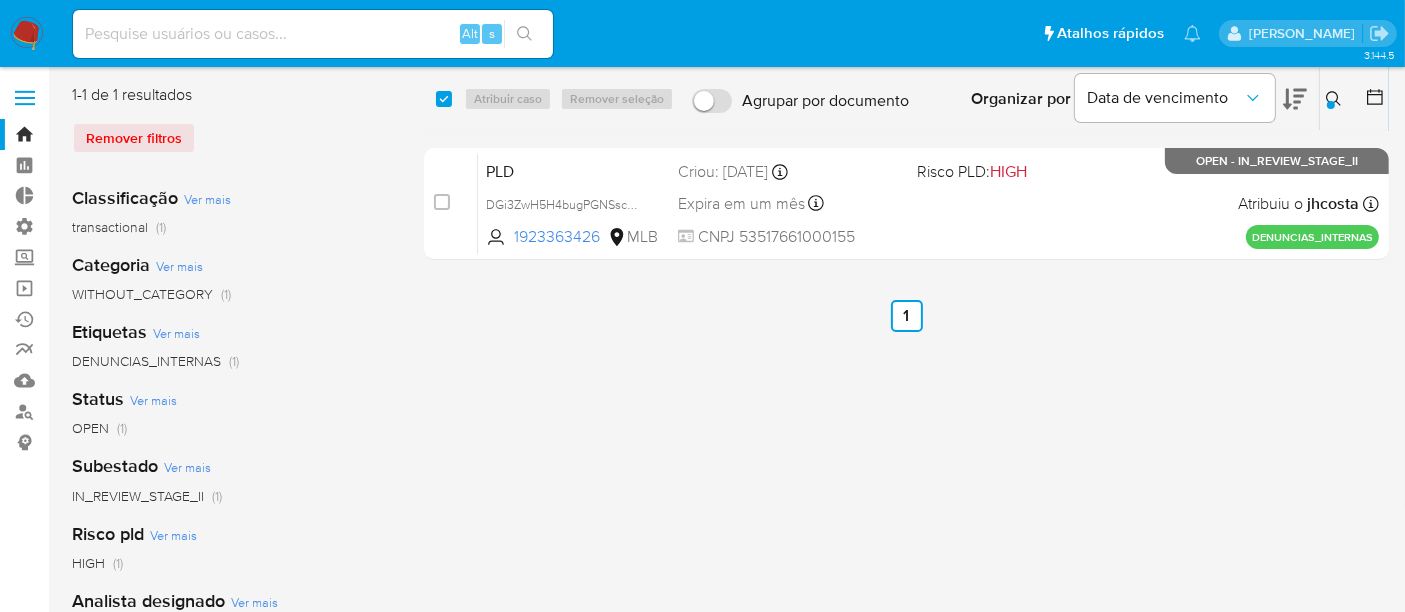 checkbox on "true" 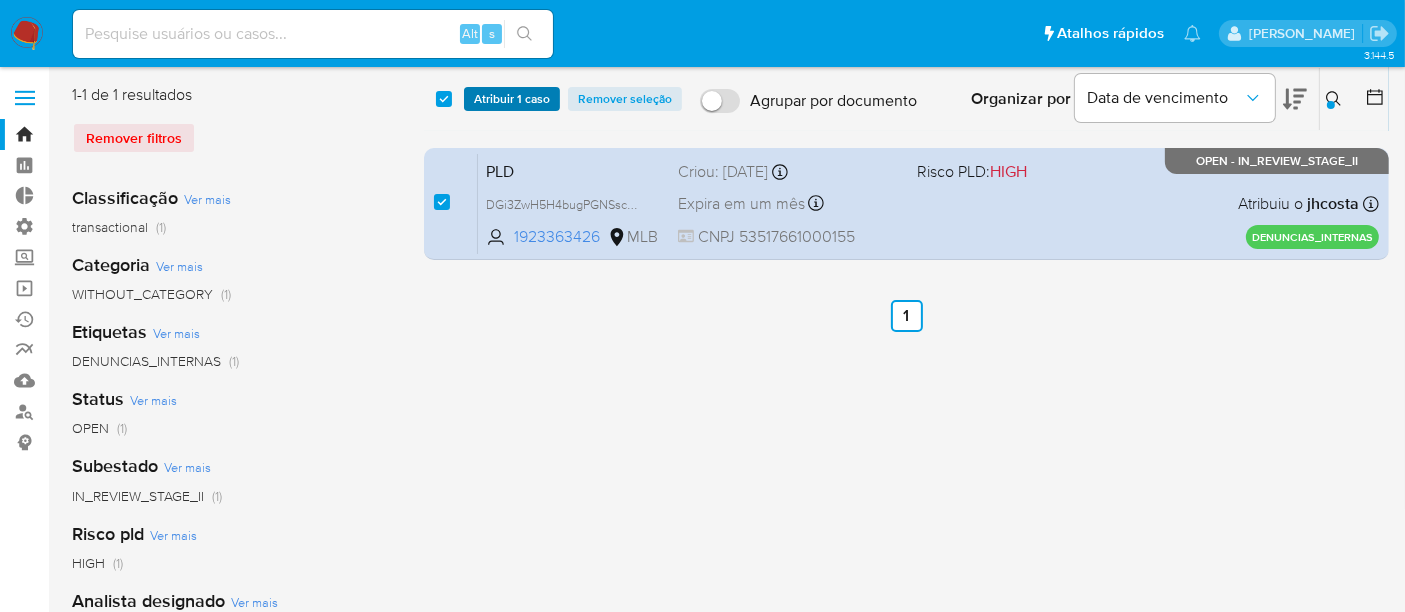 click on "Atribuir 1 caso" at bounding box center (512, 99) 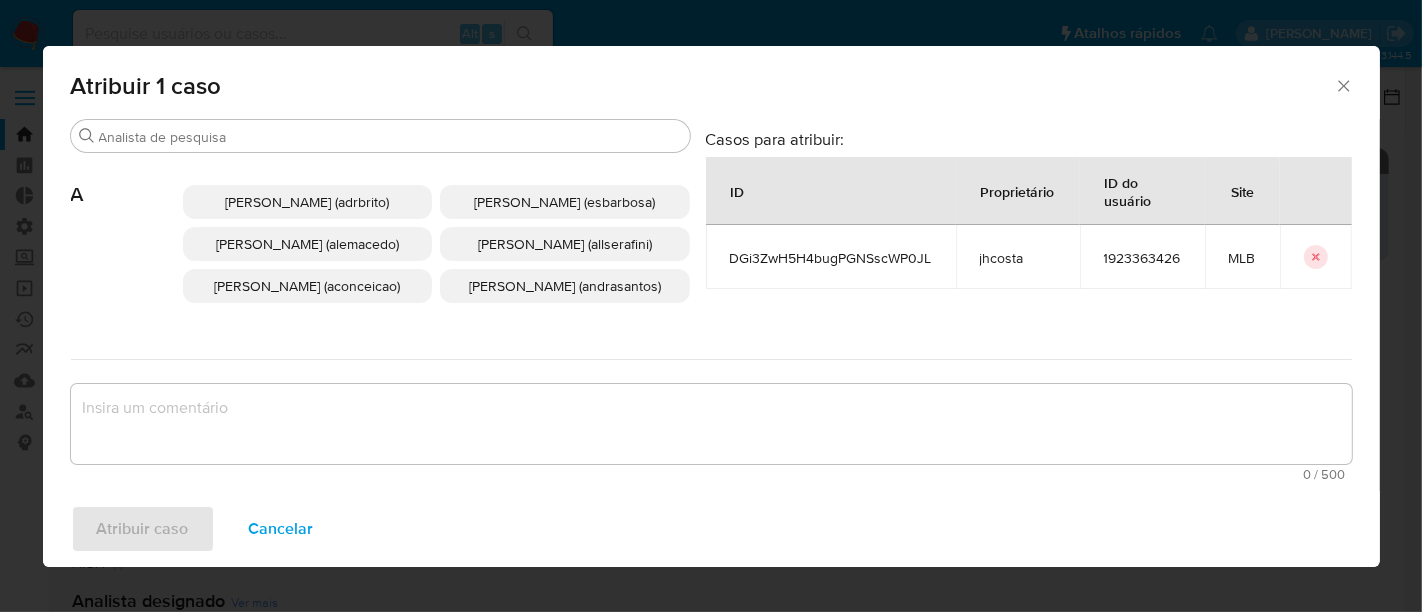 drag, startPoint x: 249, startPoint y: 267, endPoint x: 107, endPoint y: 443, distance: 226.14156 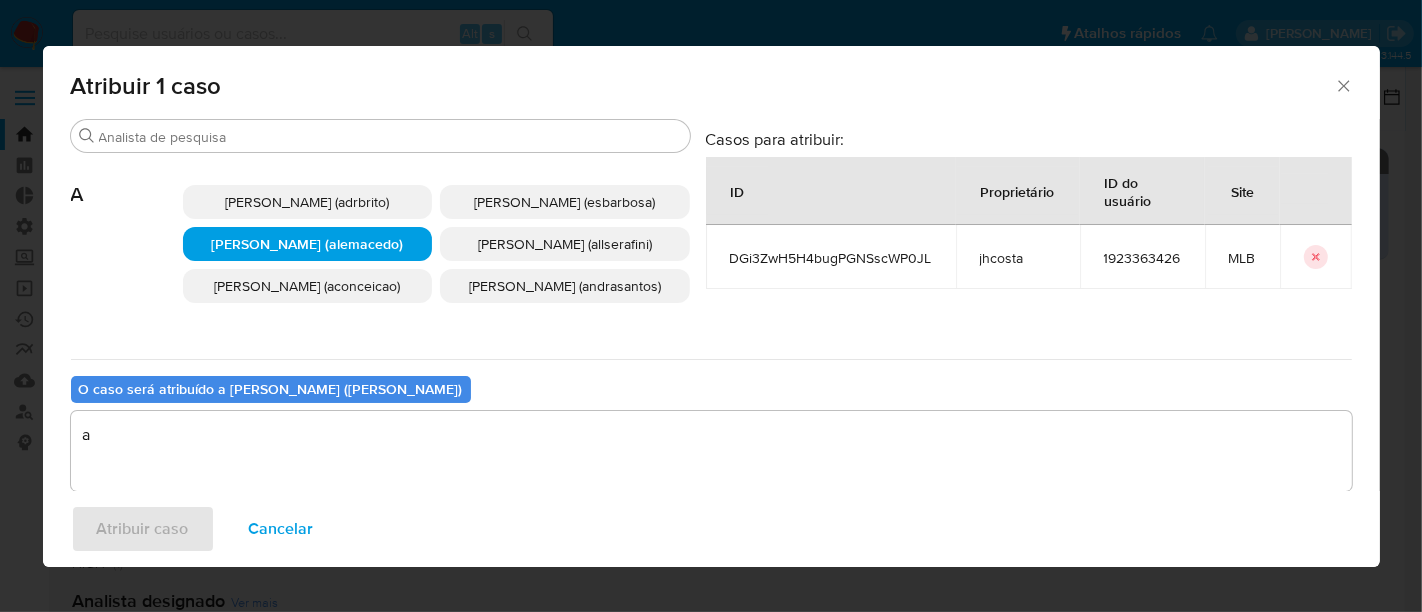 click on "a" at bounding box center [711, 451] 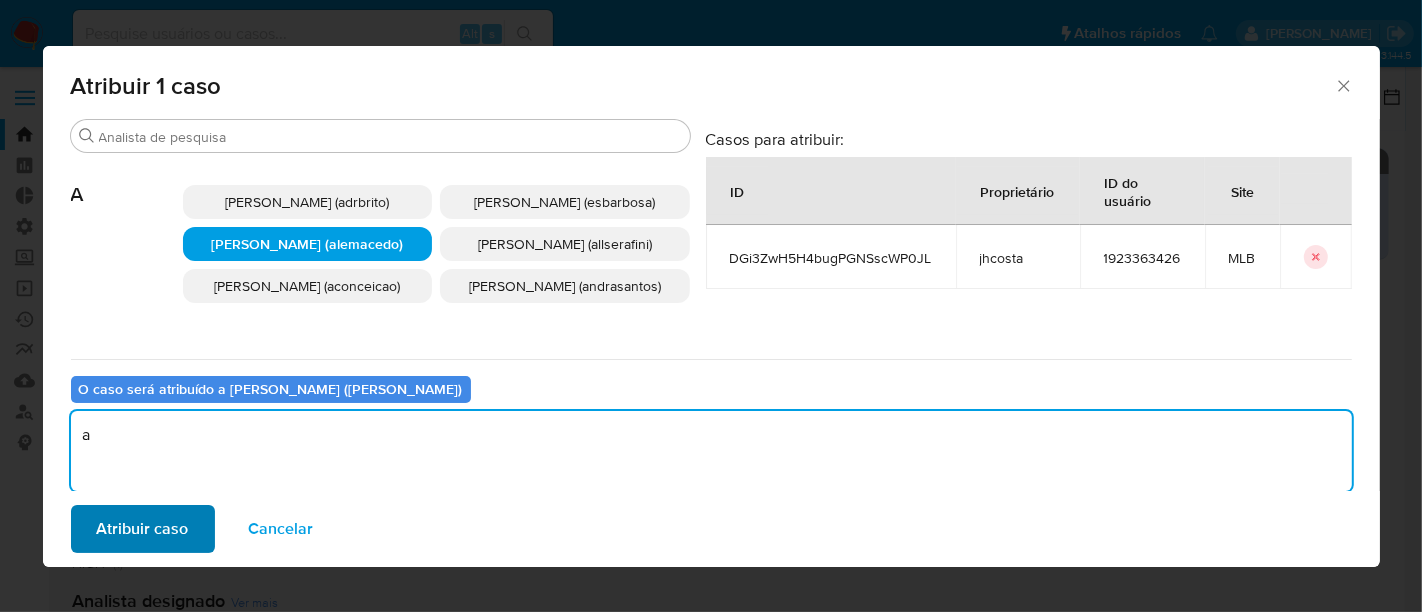 type on "a" 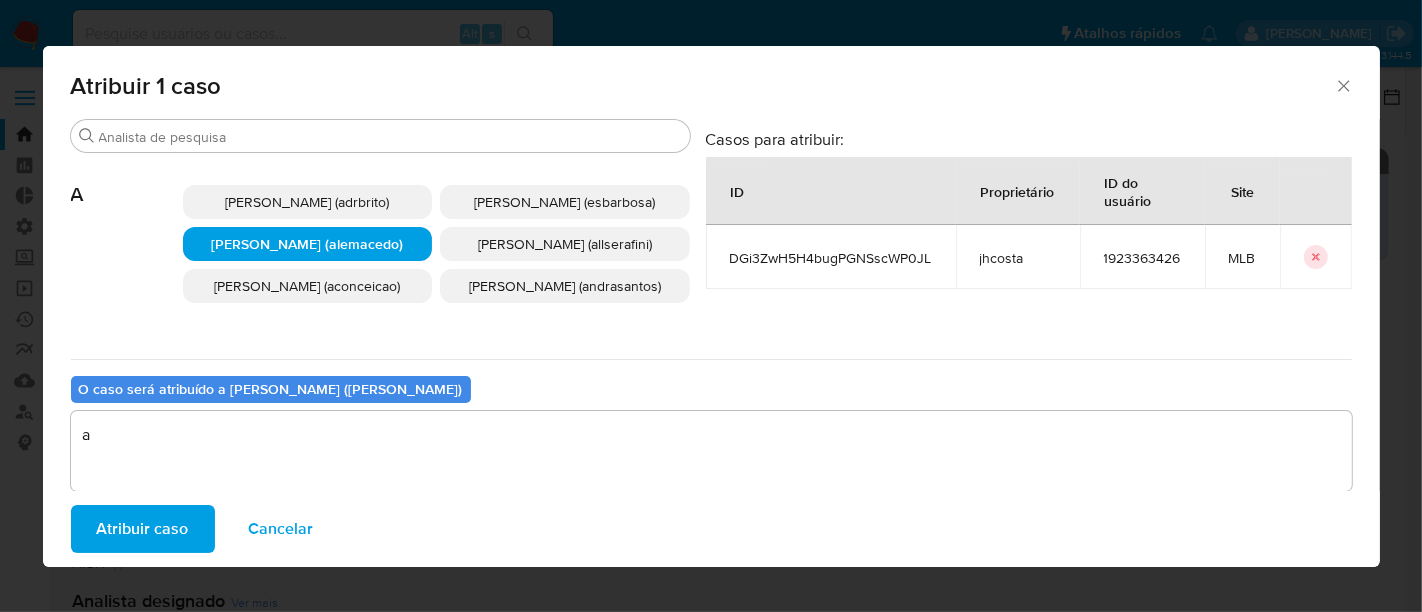 click on "Atribuir caso" at bounding box center (143, 529) 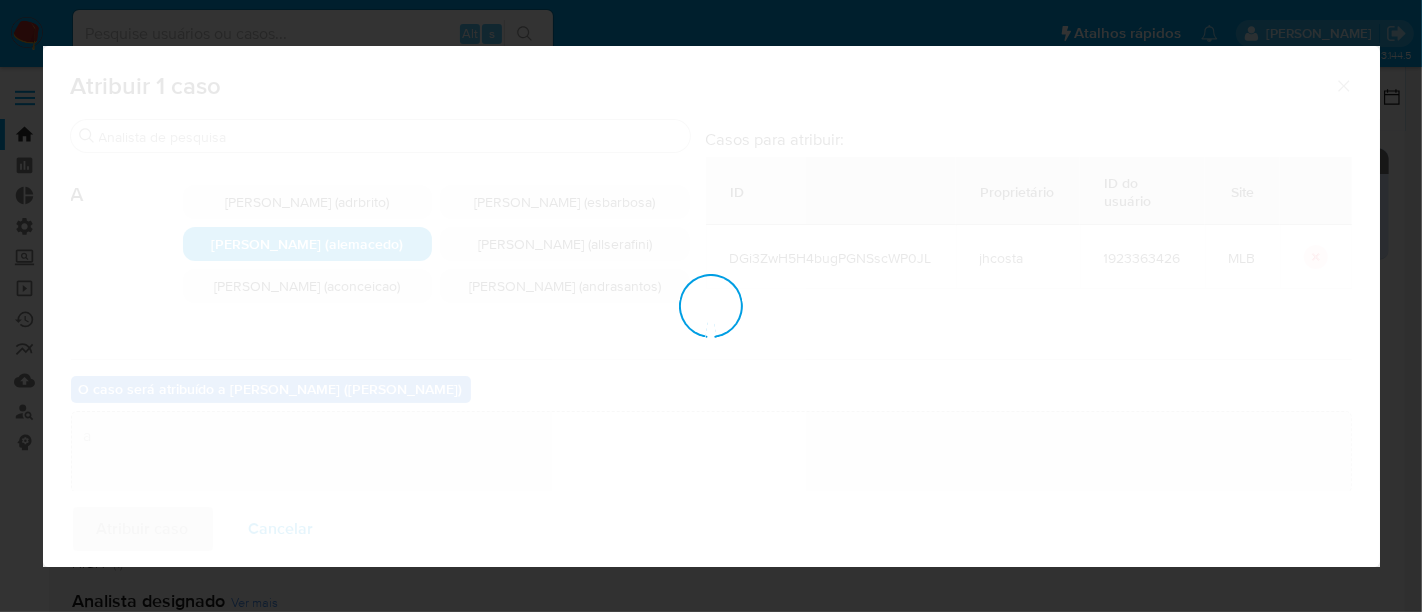 type 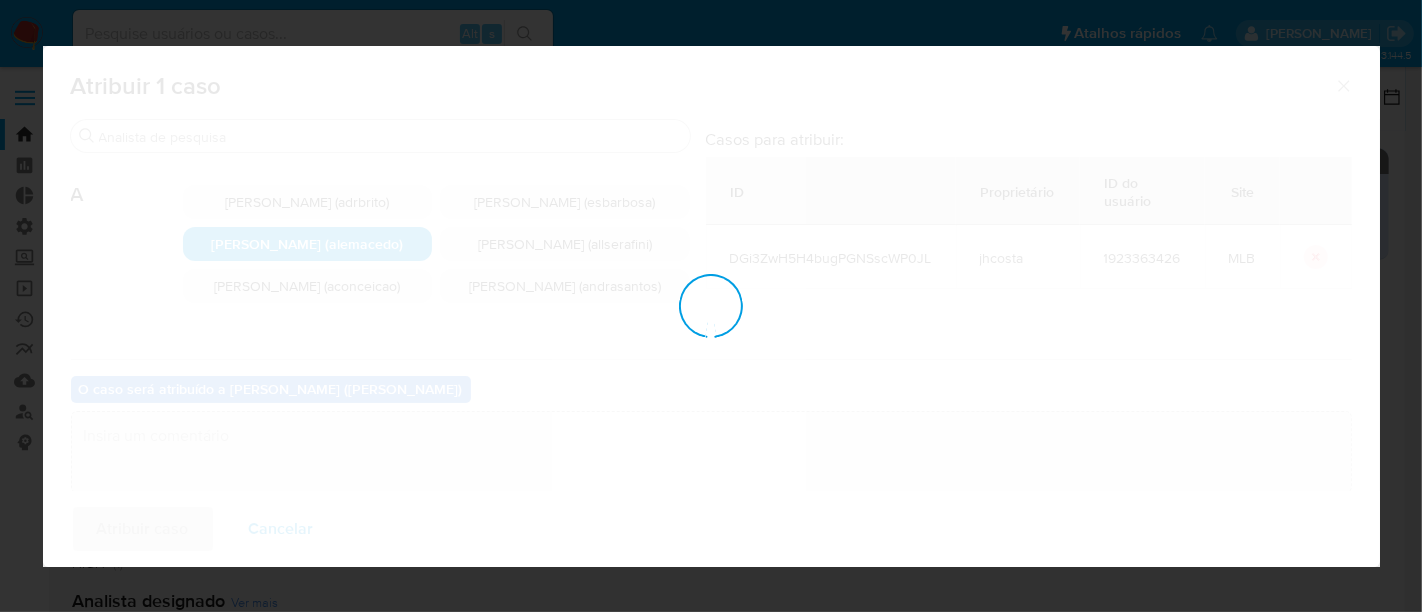checkbox on "false" 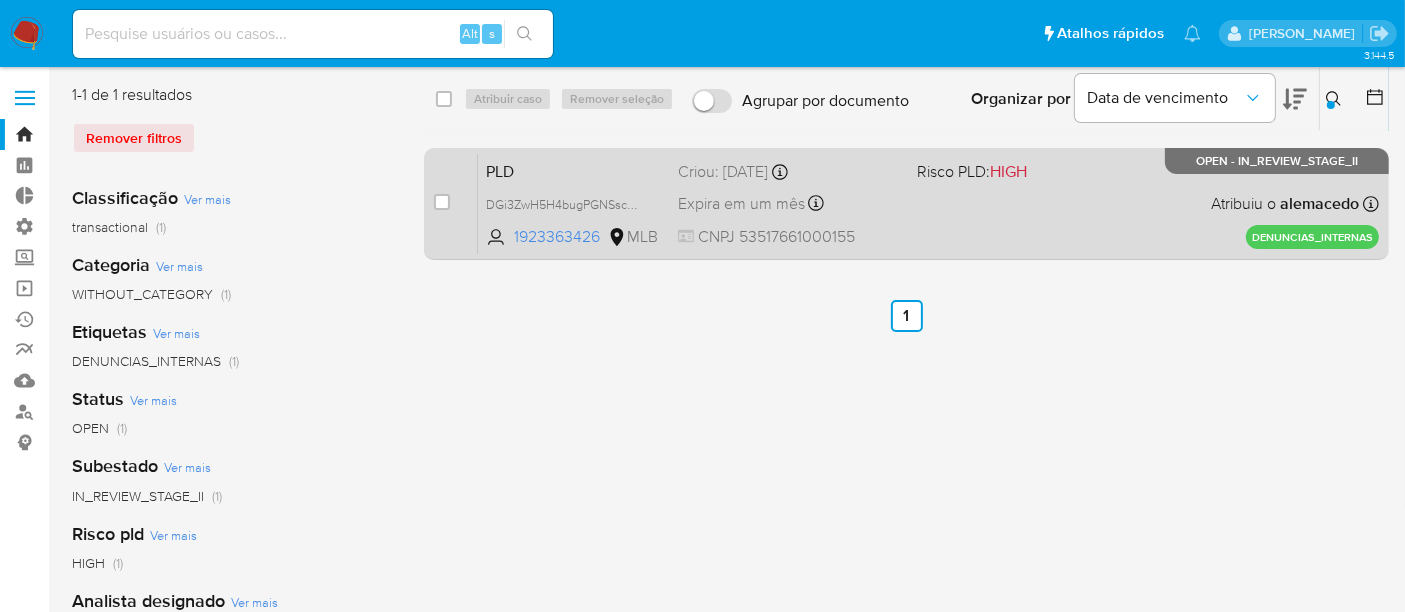 click on "PLD DGi3ZwH5H4bugPGNSscWP0JL 1923363426 MLB Risco PLD:  HIGH Criou: 02/07/2025   Criou: 02/07/2025 11:01:02 Expira em um mês   Expira em 16/08/2025 11:01:03 CNPJ   53517661000155 Atribuiu o   alemacedo   Asignado el: 02/07/2025 11:01:02 DENUNCIAS_INTERNAS OPEN - IN_REVIEW_STAGE_II" at bounding box center [928, 203] 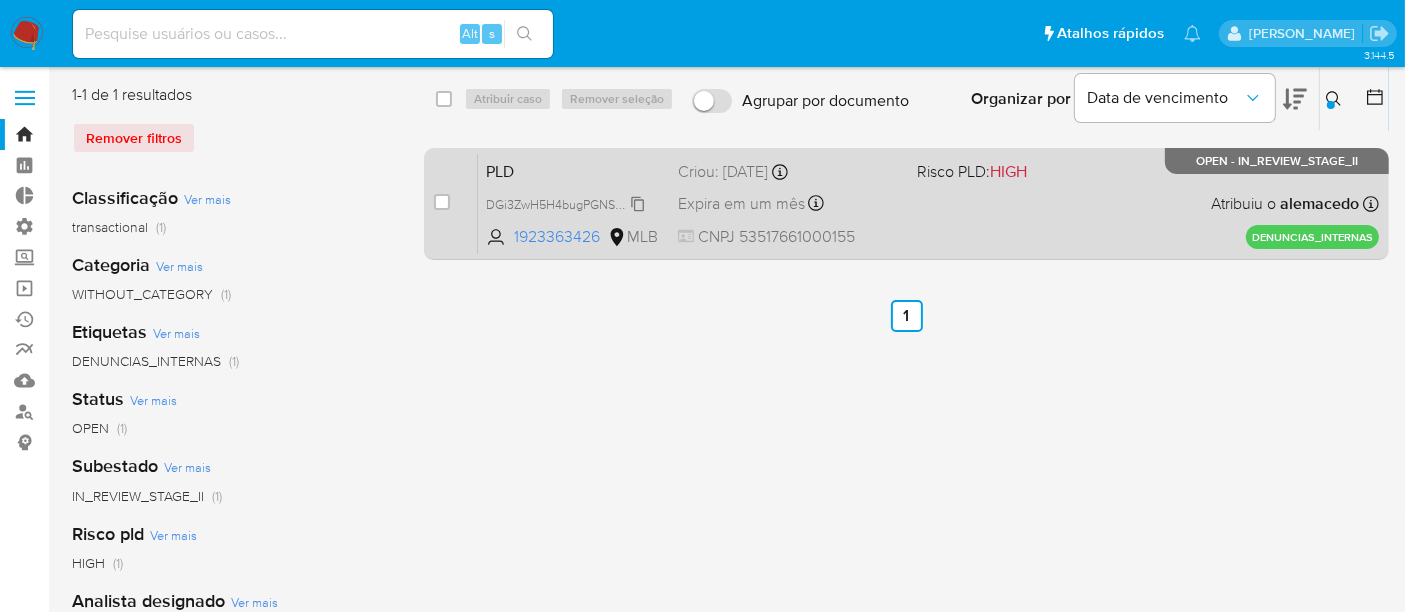 click on "DGi3ZwH5H4bugPGNSscWP0JL" at bounding box center [575, 203] 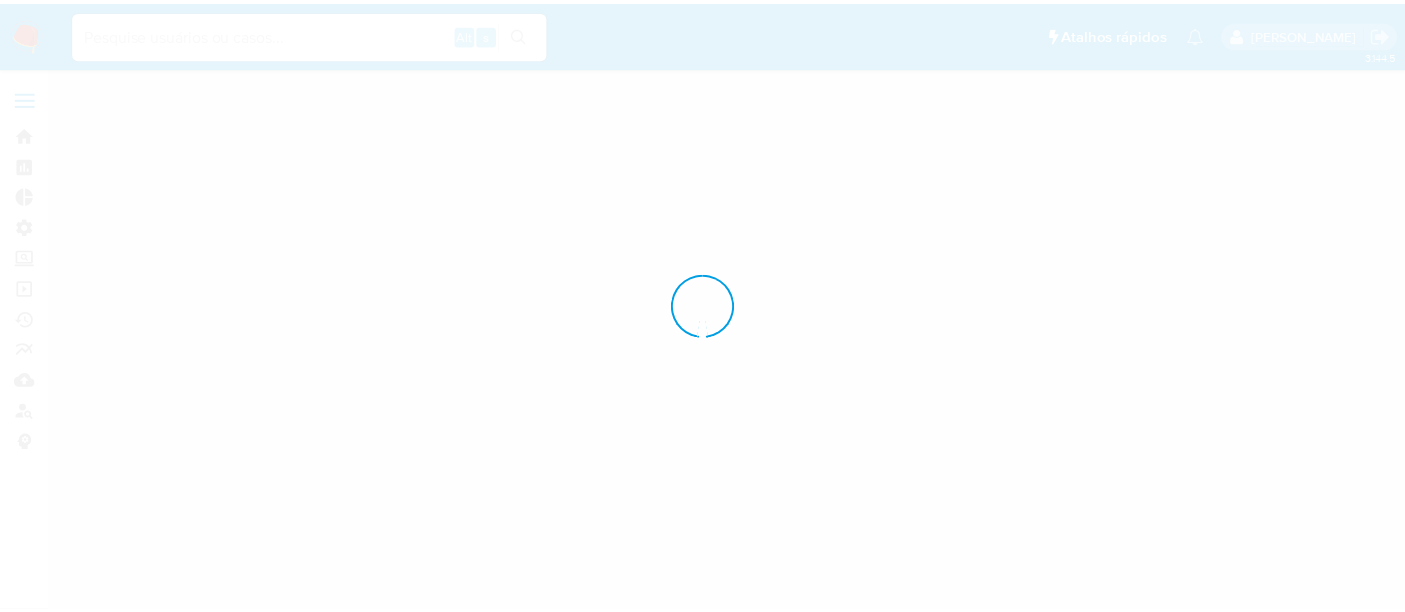 scroll, scrollTop: 0, scrollLeft: 0, axis: both 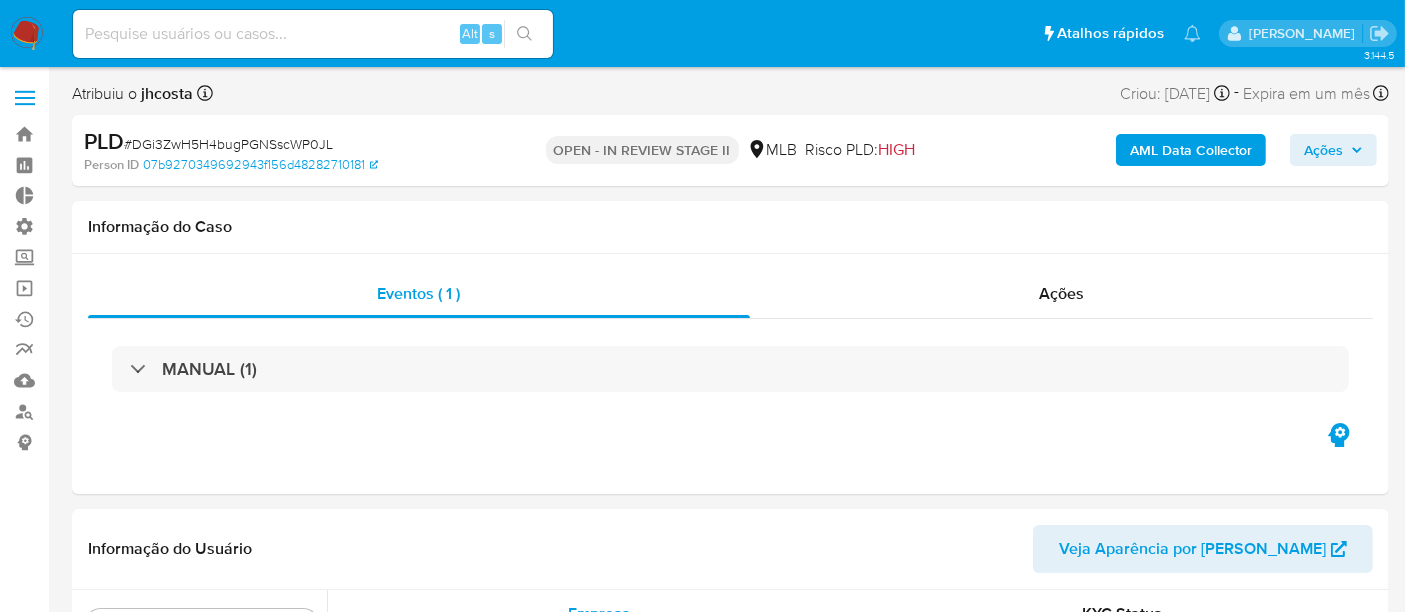 select on "10" 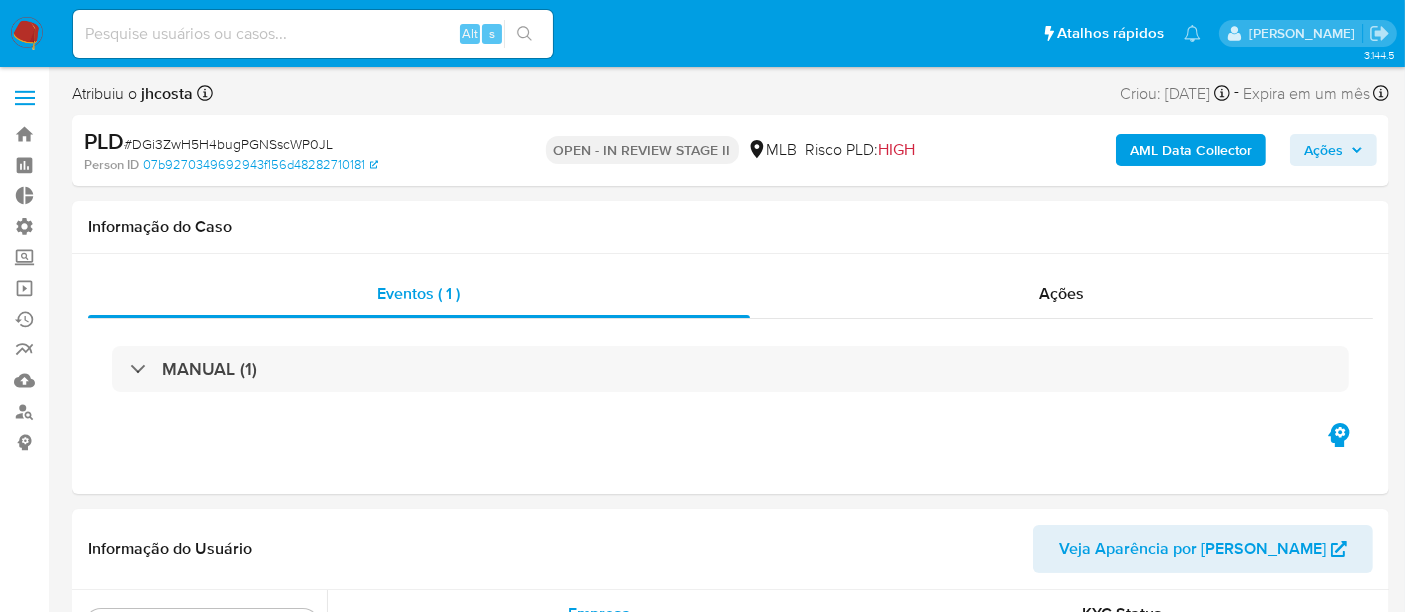 click on "Ações" at bounding box center [1333, 150] 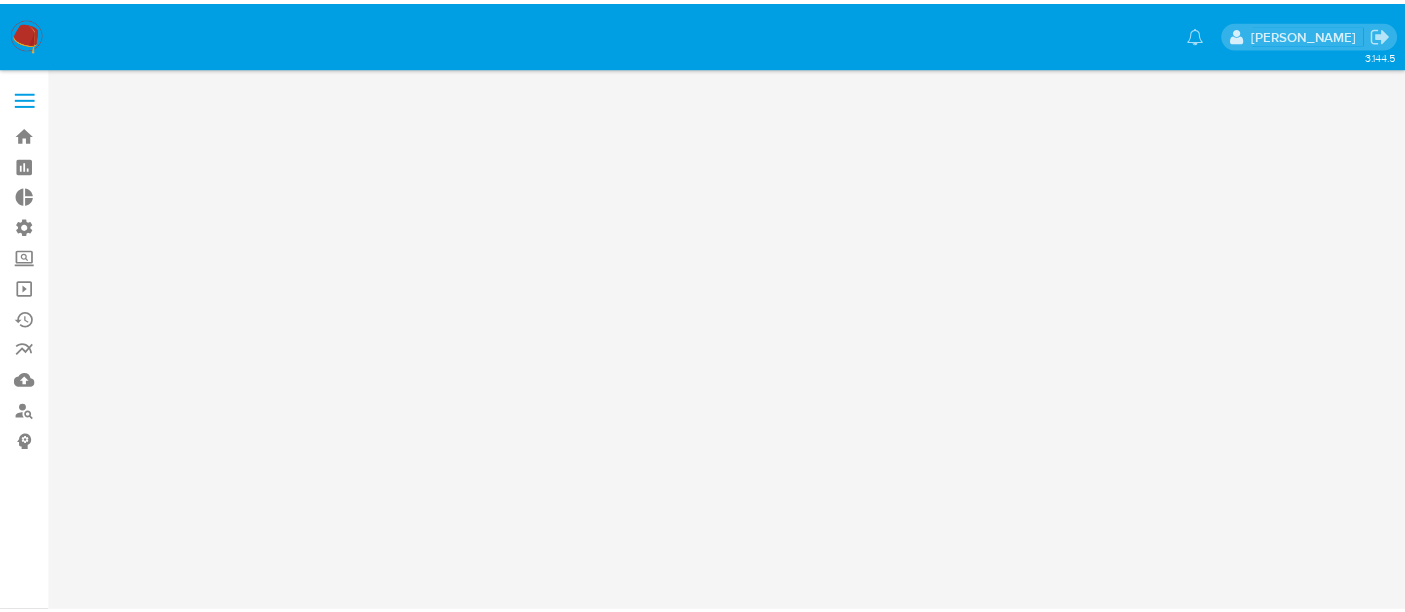 scroll, scrollTop: 0, scrollLeft: 0, axis: both 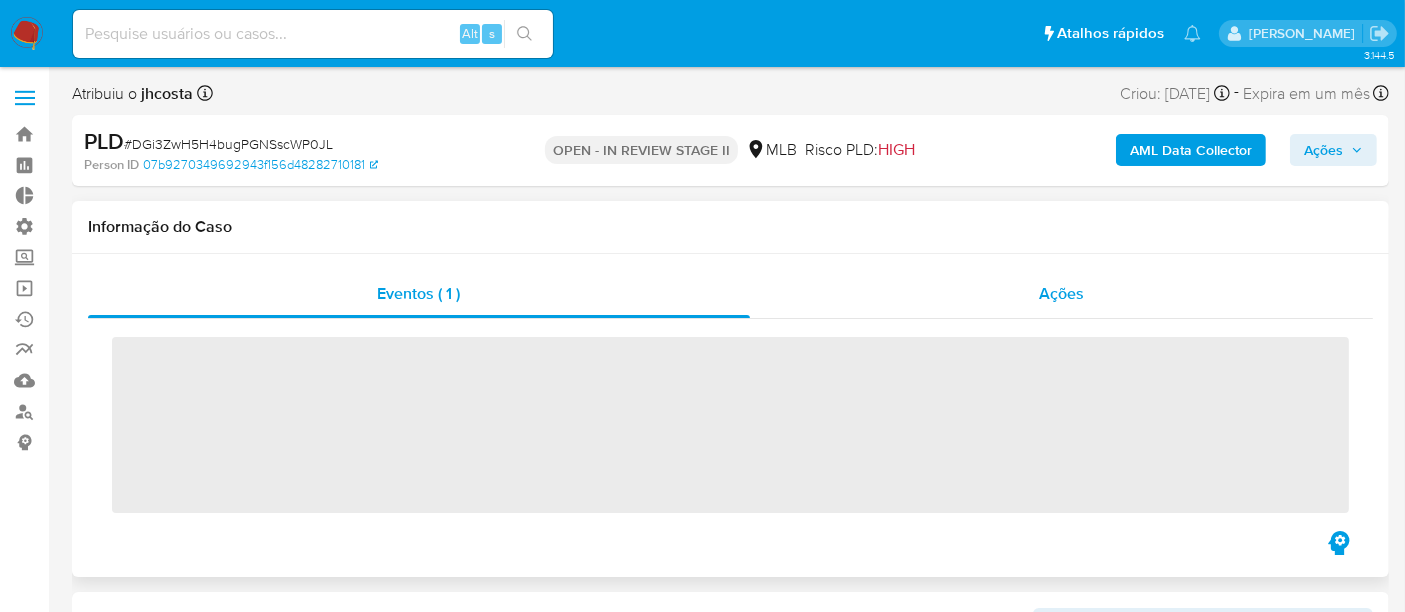click on "Ações" at bounding box center [1061, 293] 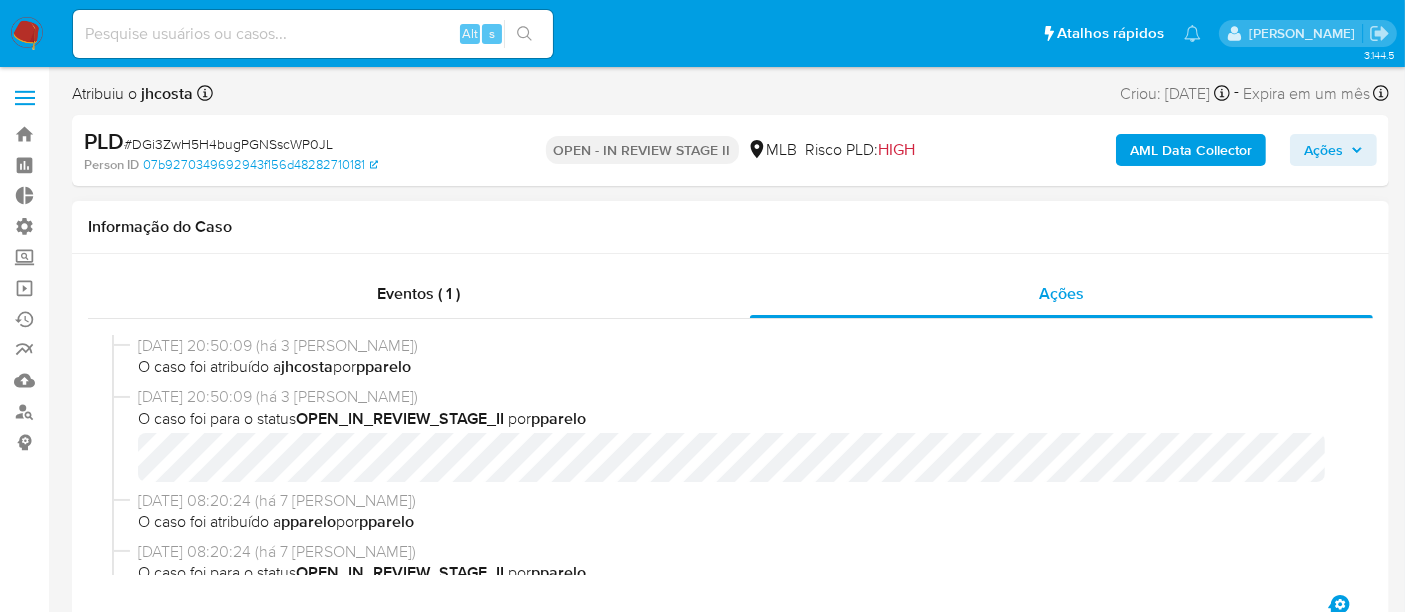 select on "10" 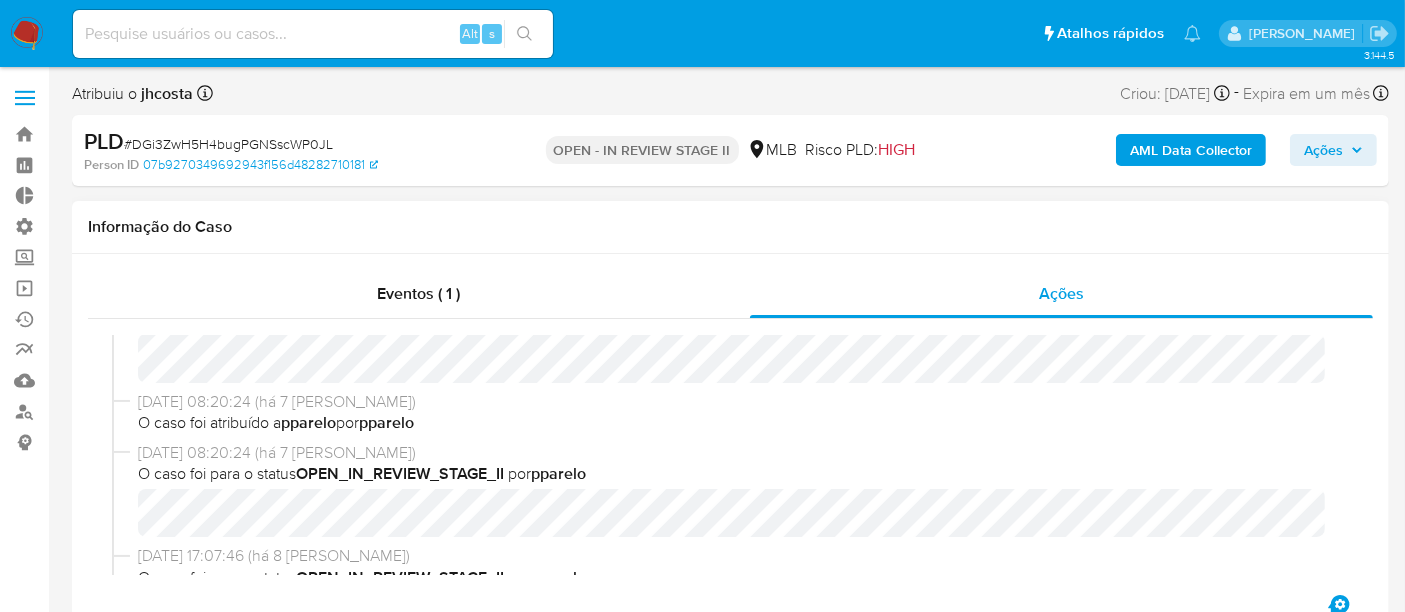 scroll, scrollTop: 0, scrollLeft: 0, axis: both 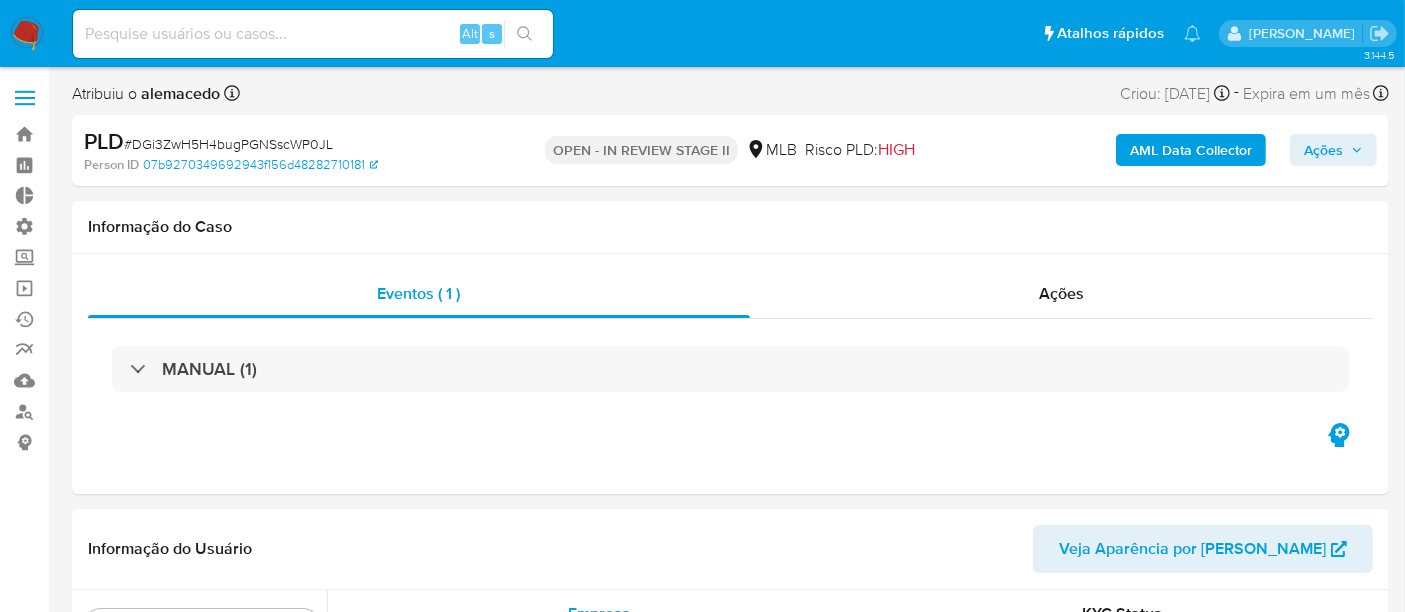 click on "Ações" at bounding box center [1323, 150] 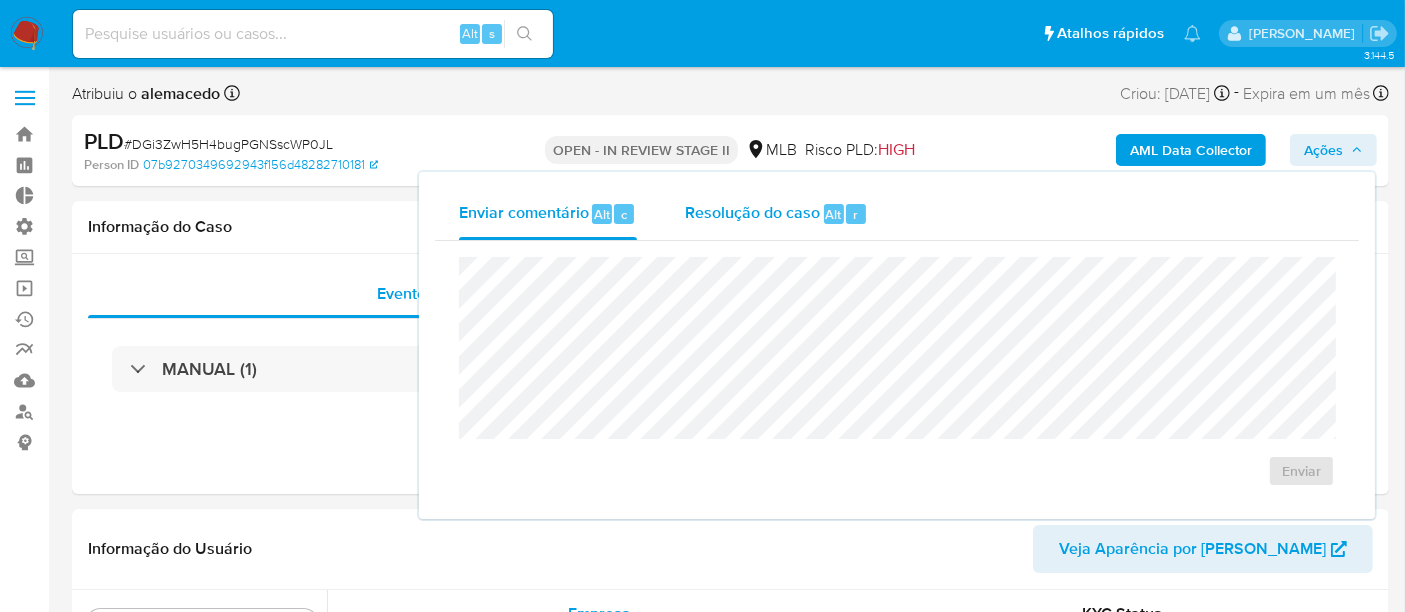 click on "Resolução do caso" at bounding box center [752, 213] 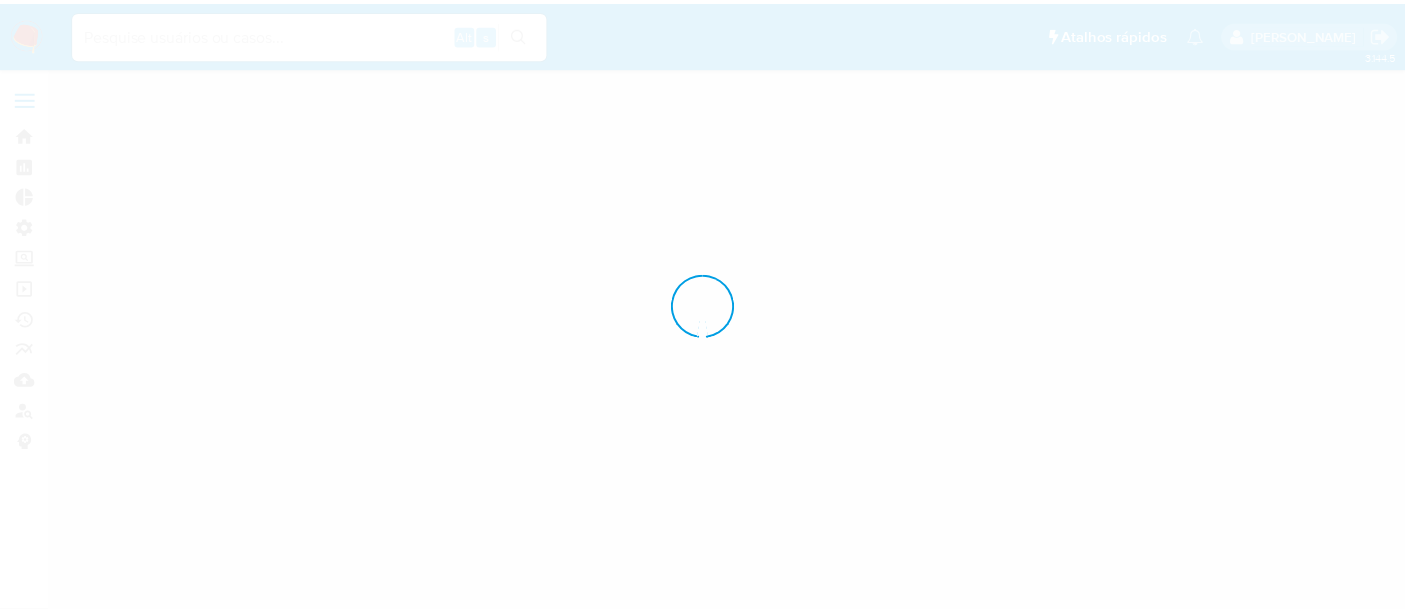 scroll, scrollTop: 0, scrollLeft: 0, axis: both 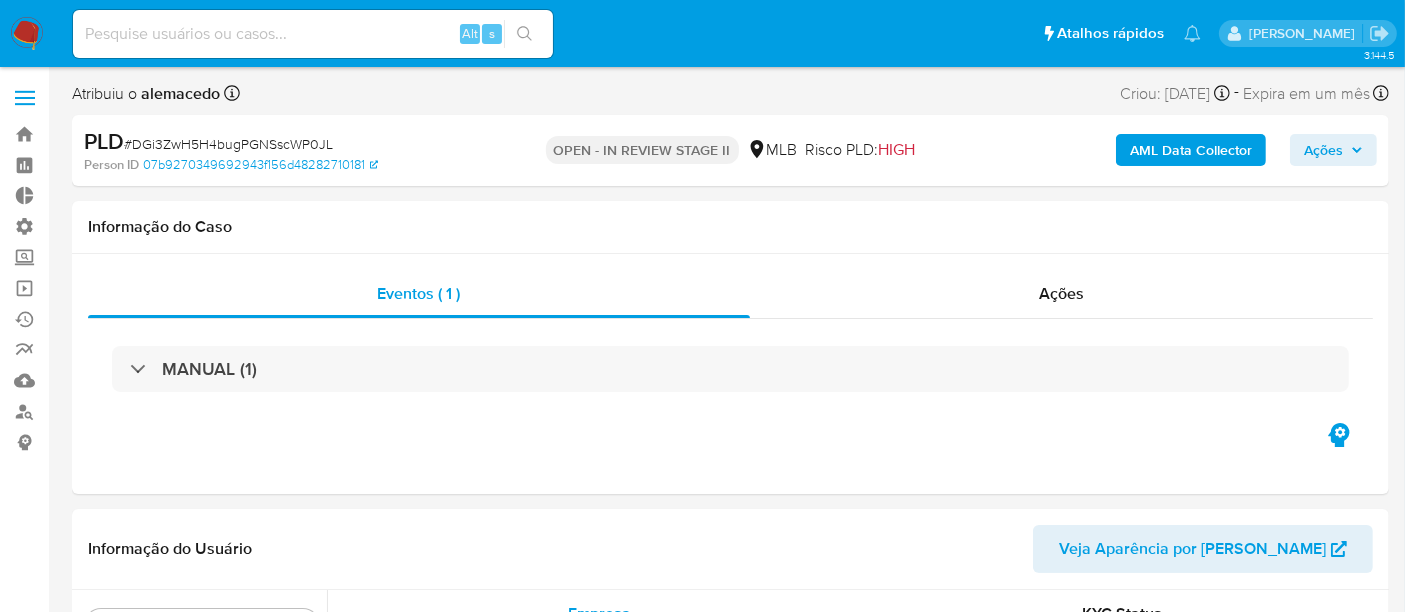 select on "10" 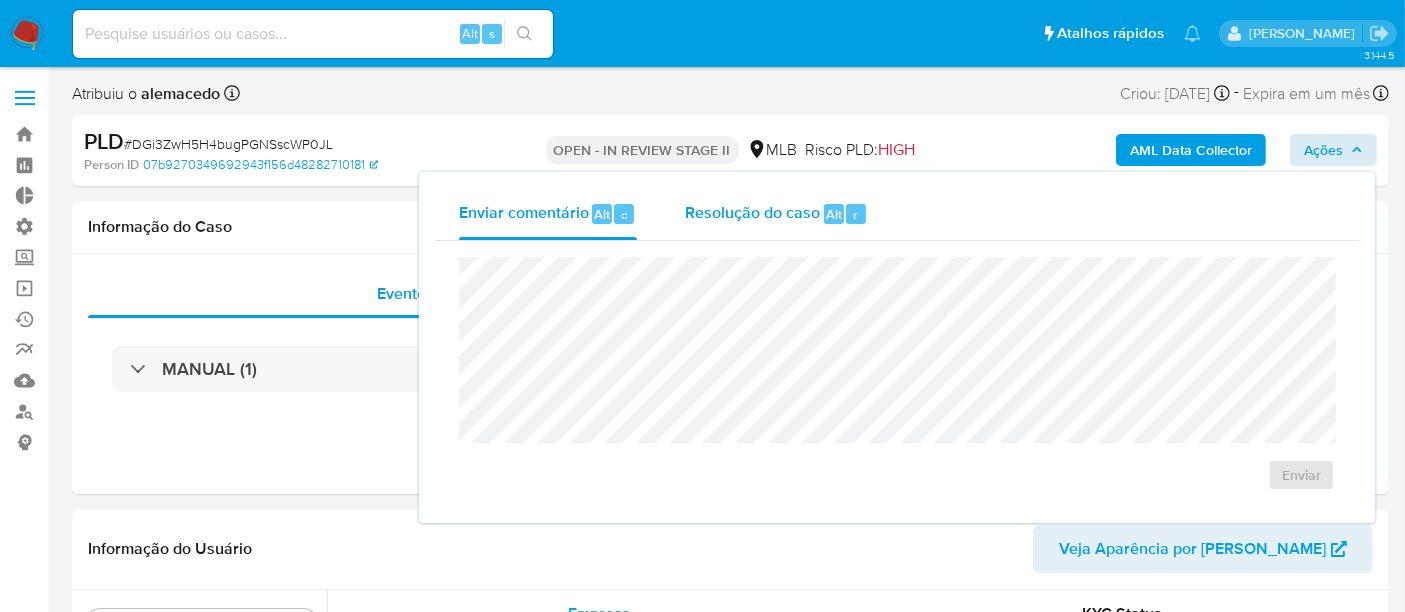 click on "Resolução do caso" at bounding box center [752, 213] 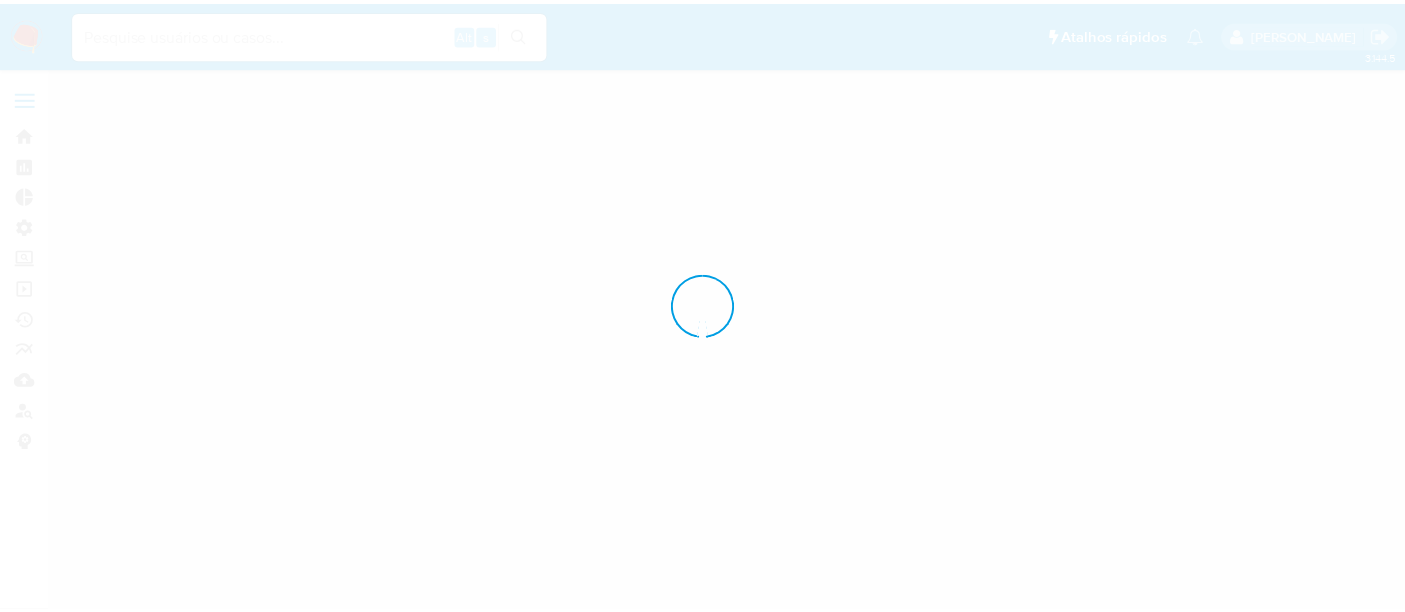 scroll, scrollTop: 0, scrollLeft: 0, axis: both 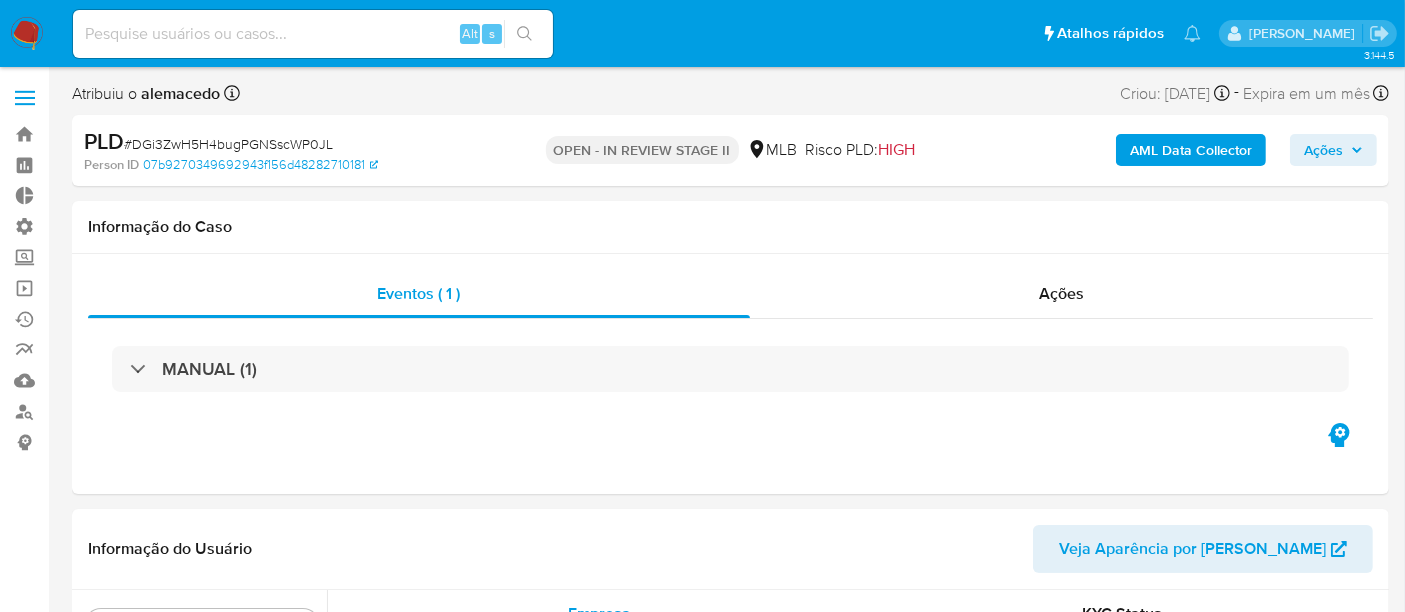 select on "10" 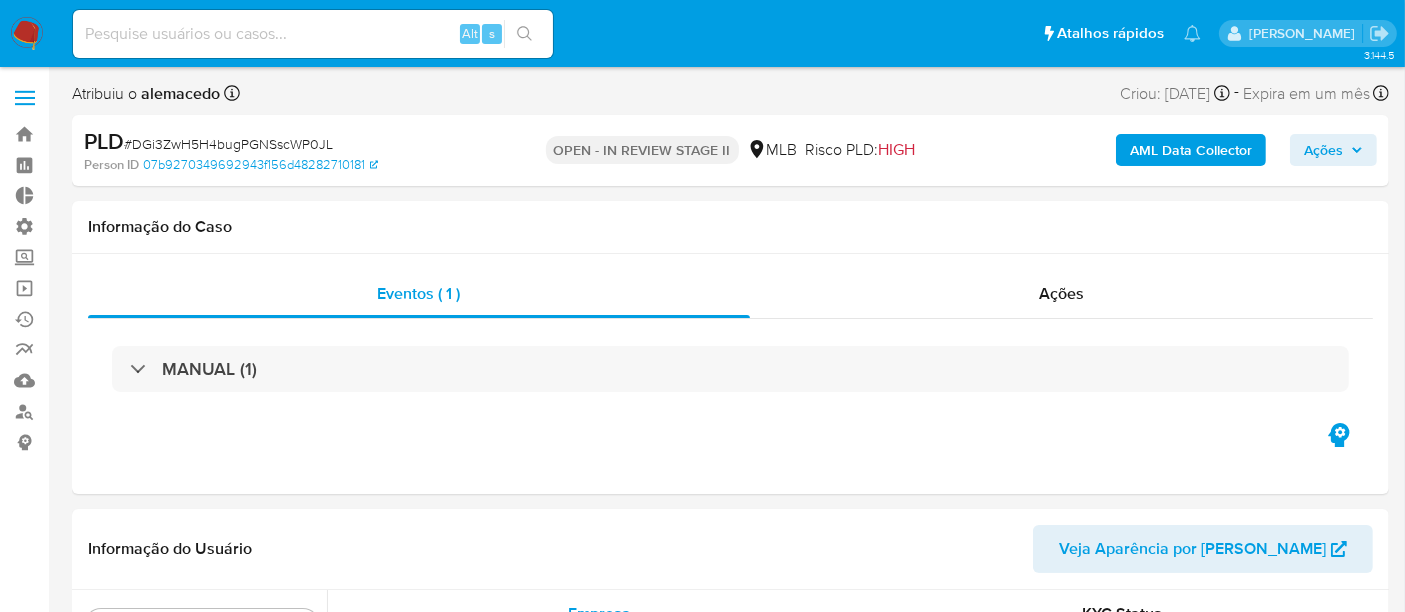 click on "Ações" at bounding box center [1323, 150] 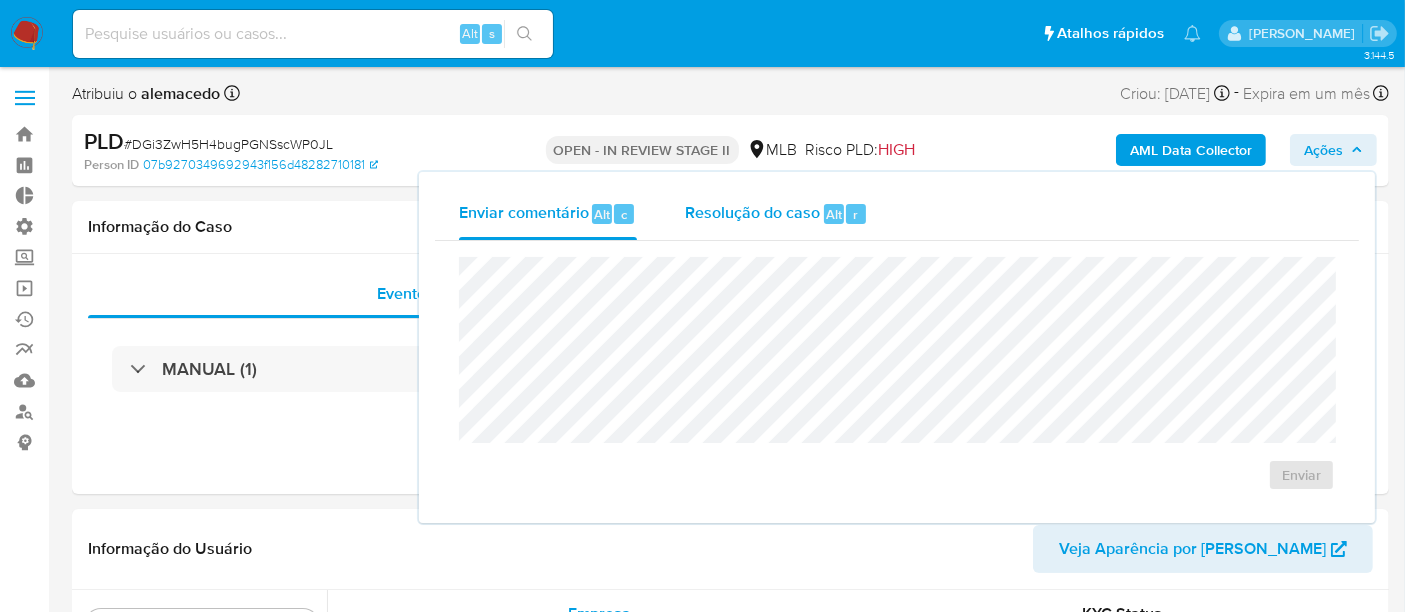 click on "Resolução do caso" at bounding box center (752, 213) 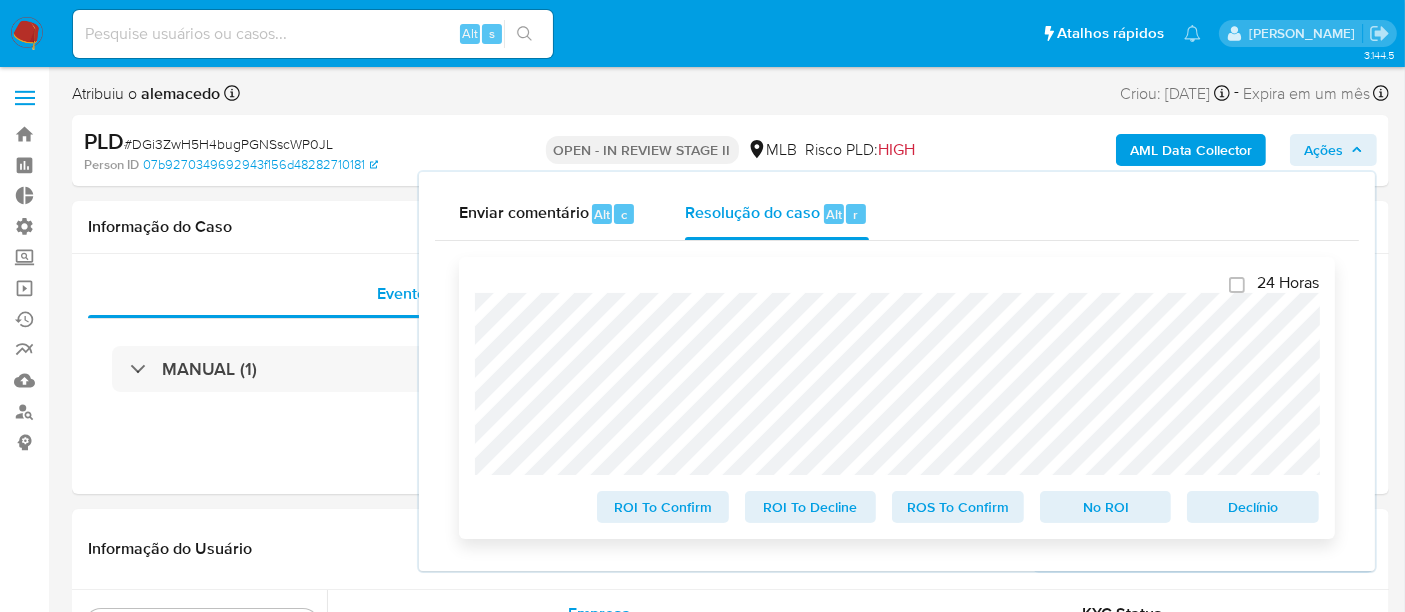 click on "ROS To Confirm" at bounding box center [958, 507] 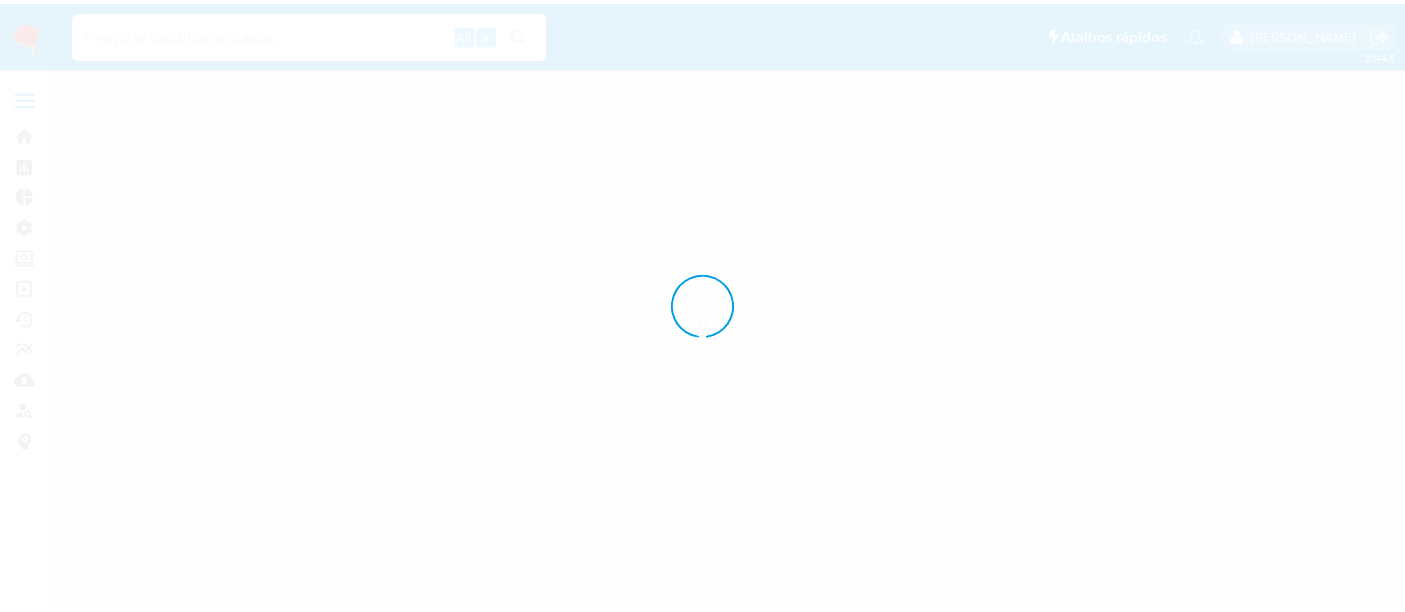scroll, scrollTop: 0, scrollLeft: 0, axis: both 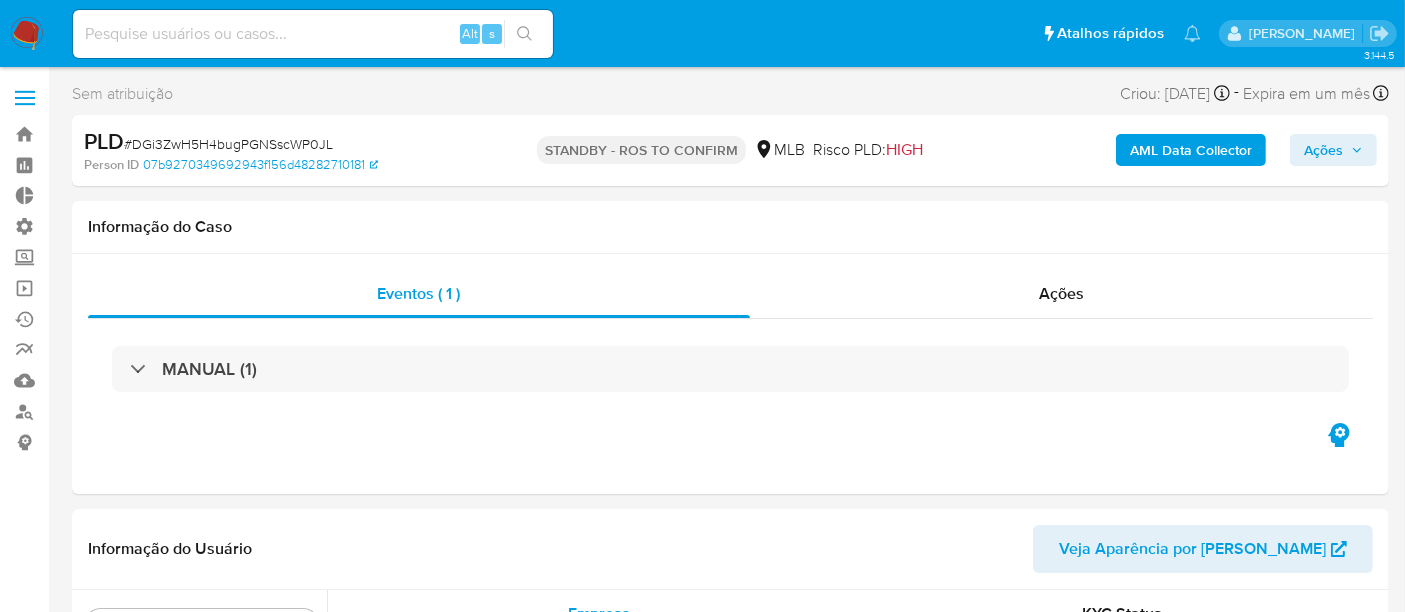 select on "10" 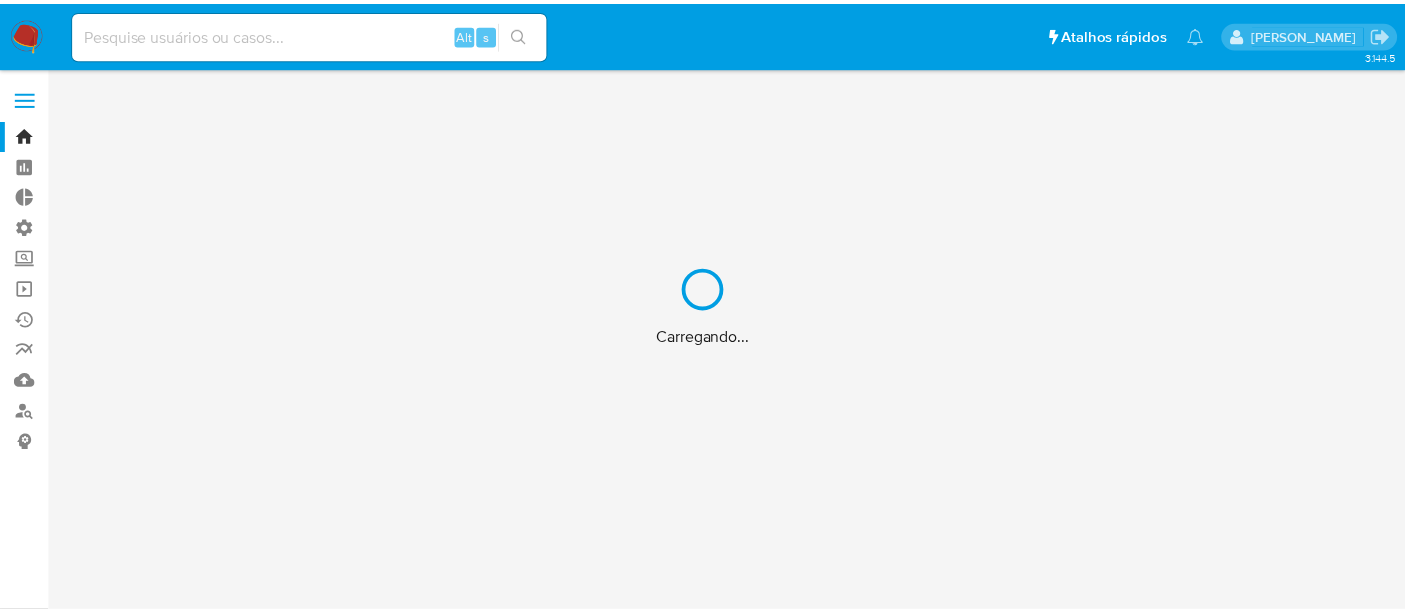 scroll, scrollTop: 0, scrollLeft: 0, axis: both 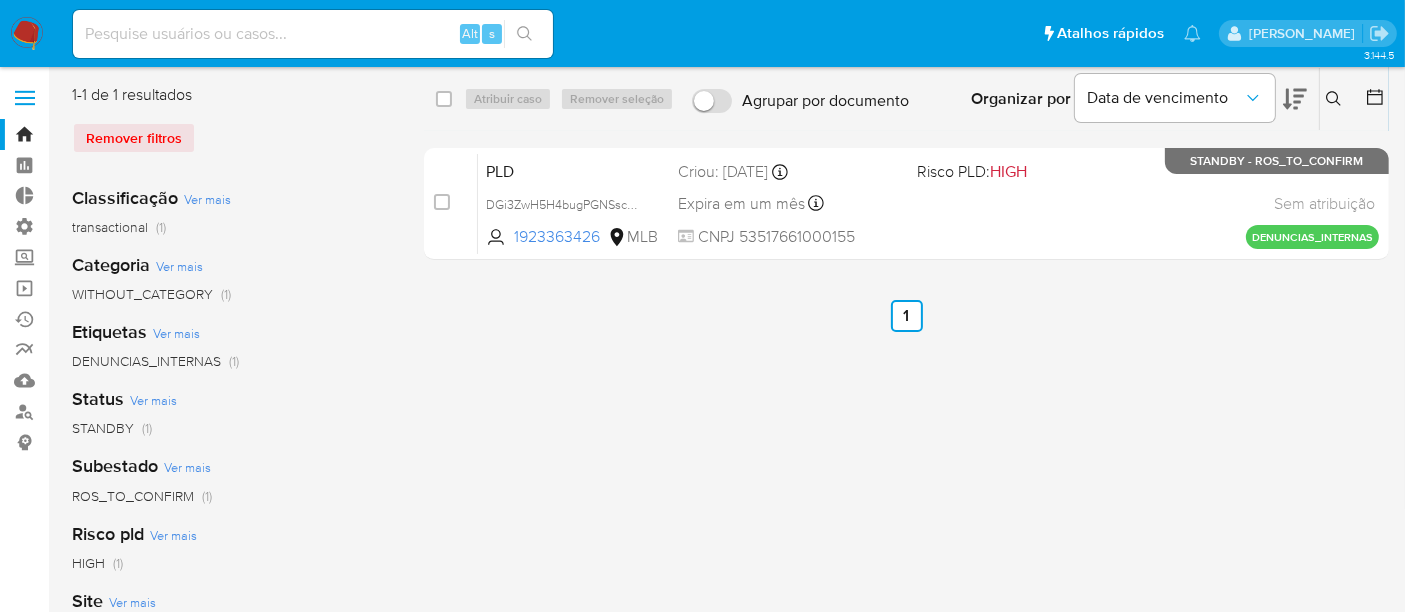 click on "Alt s" at bounding box center (313, 34) 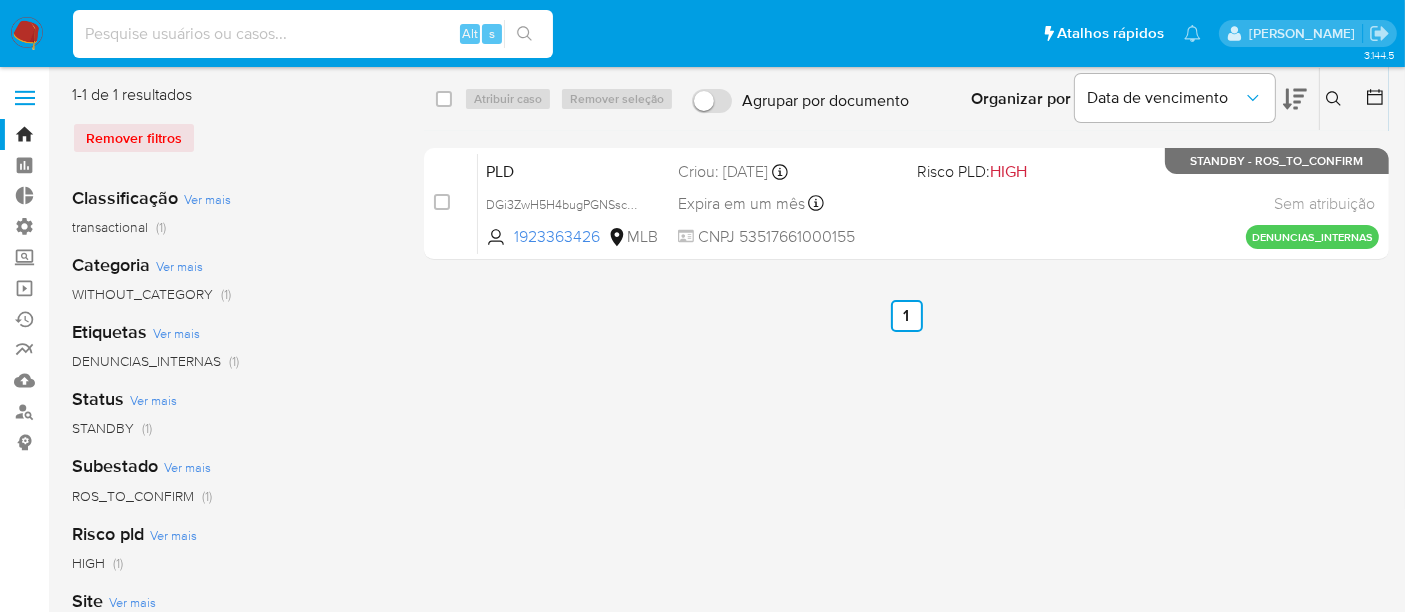 click at bounding box center (313, 34) 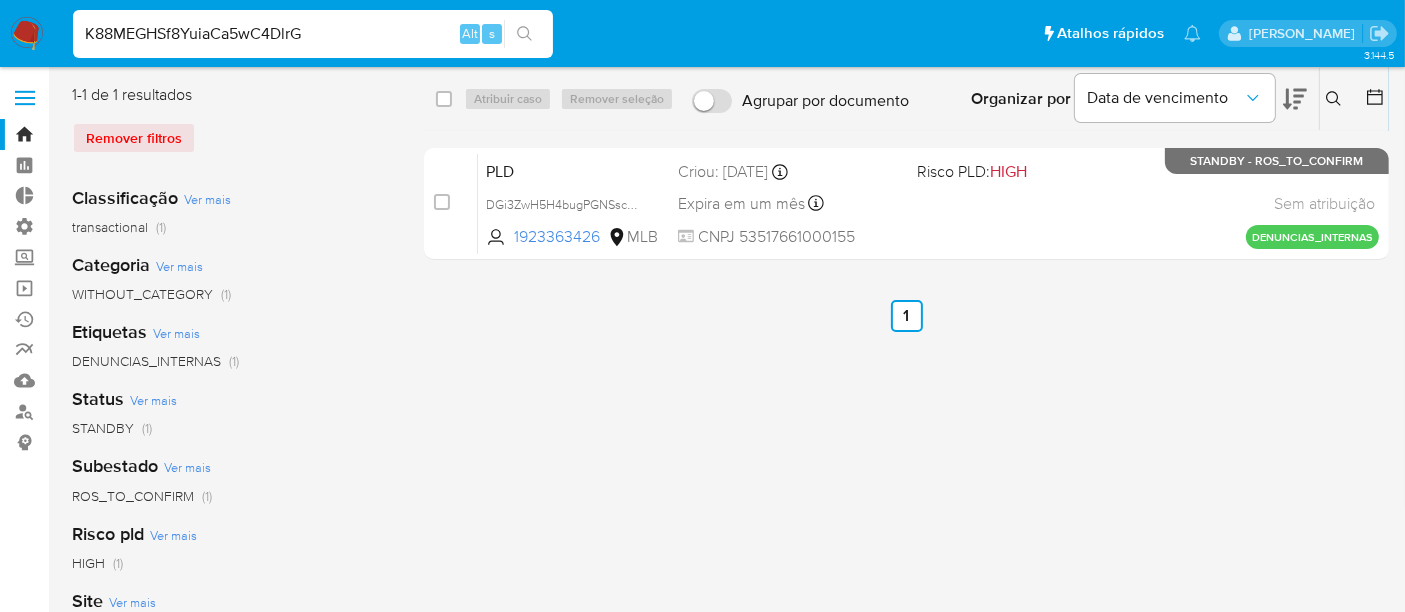 type on "K88MEGHSf8YuiaCa5wC4DlrG" 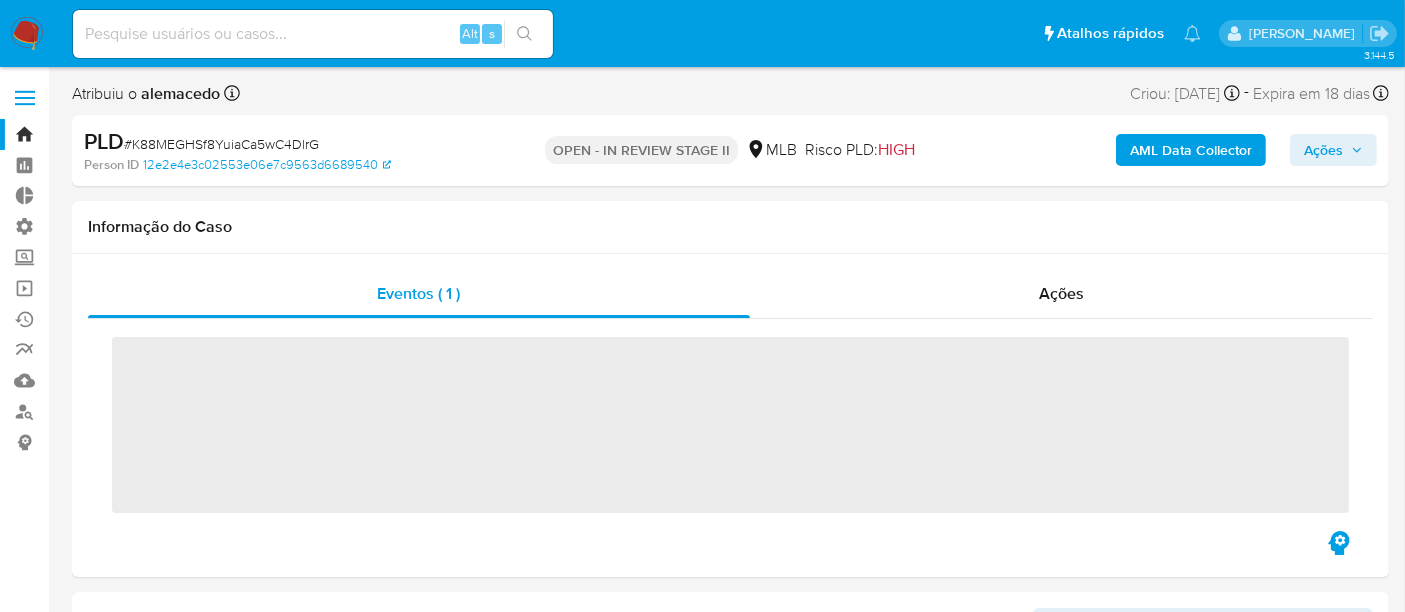 scroll, scrollTop: 844, scrollLeft: 0, axis: vertical 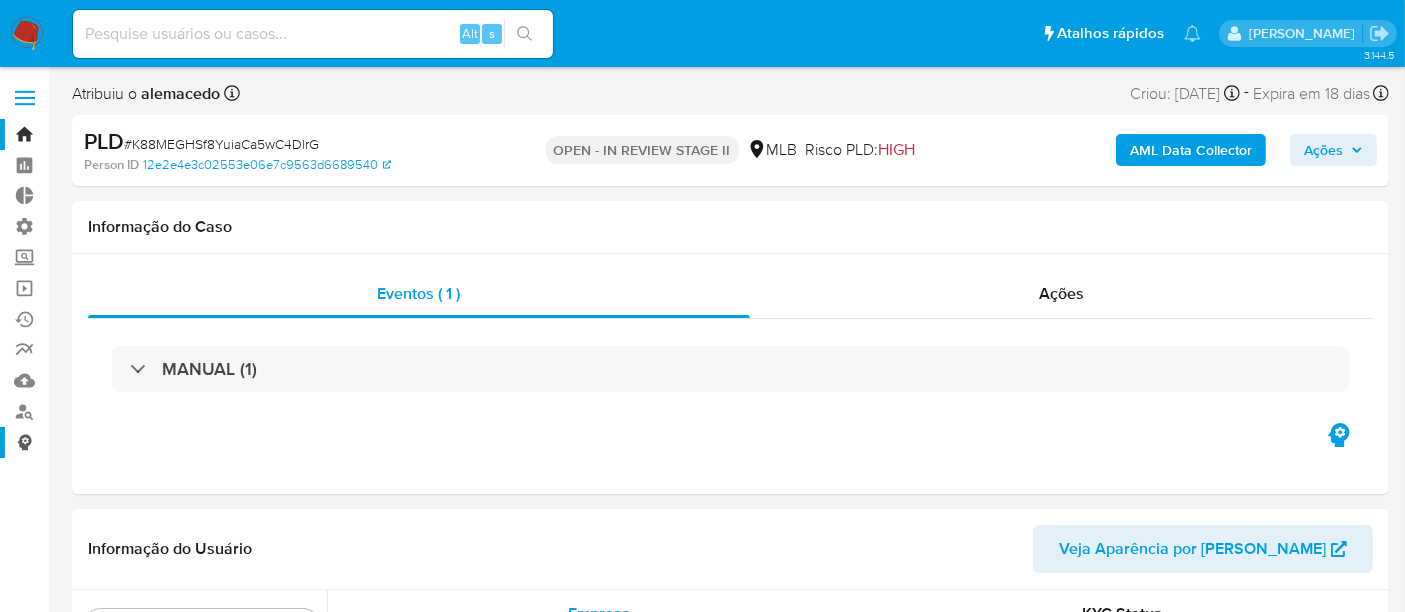 select on "10" 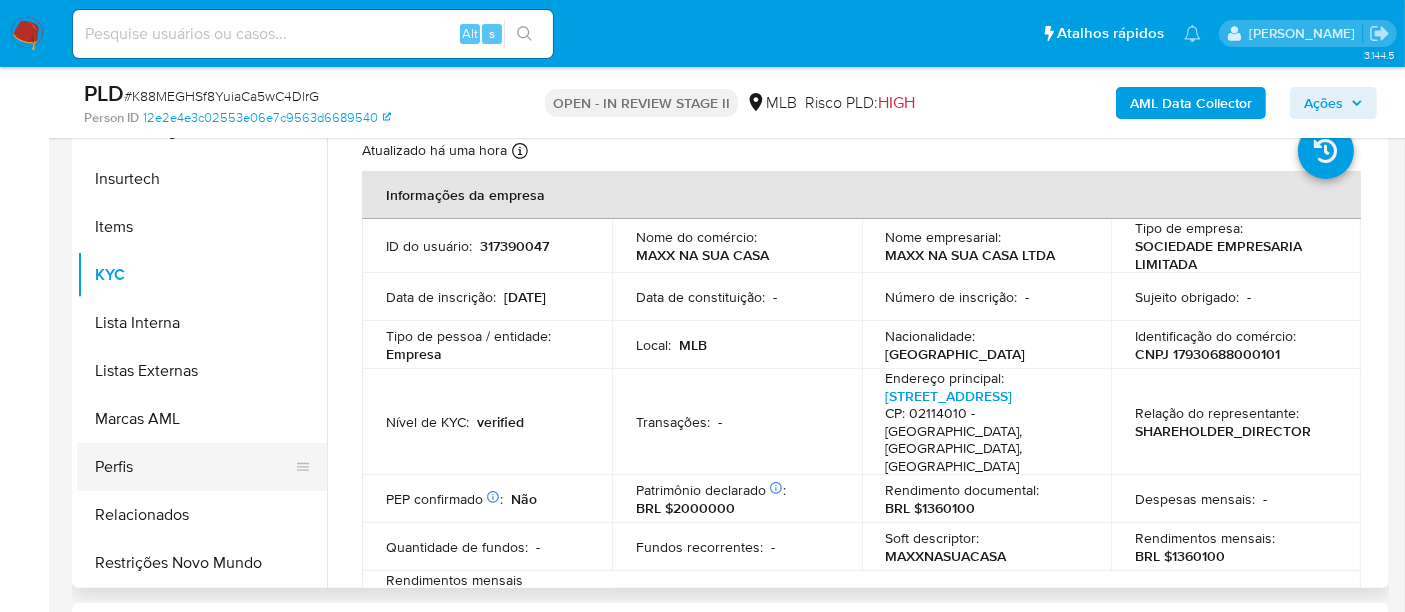 scroll, scrollTop: 444, scrollLeft: 0, axis: vertical 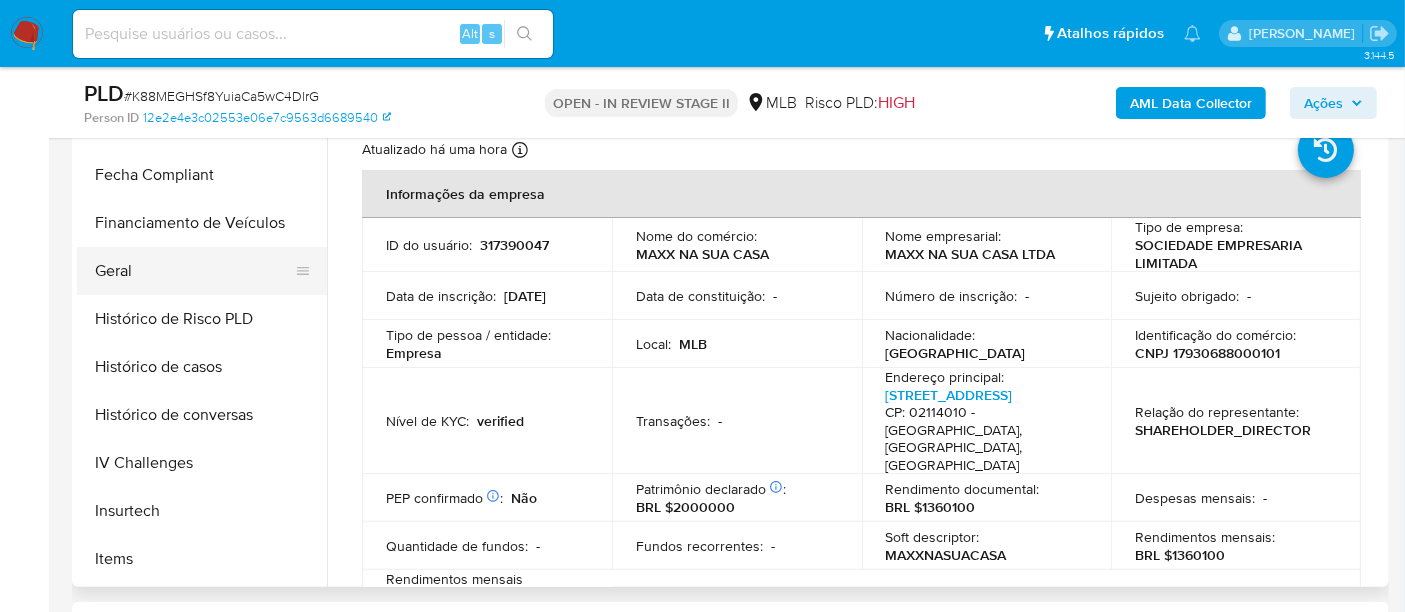 click on "Geral" at bounding box center (194, 271) 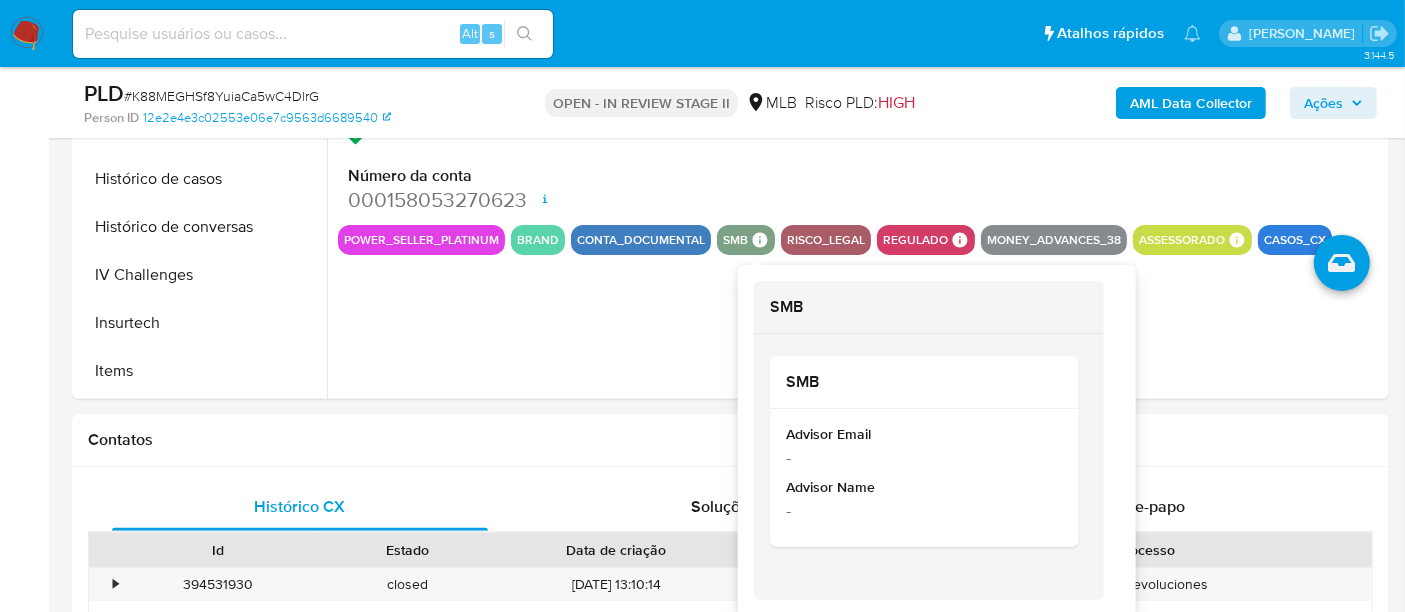 scroll, scrollTop: 666, scrollLeft: 0, axis: vertical 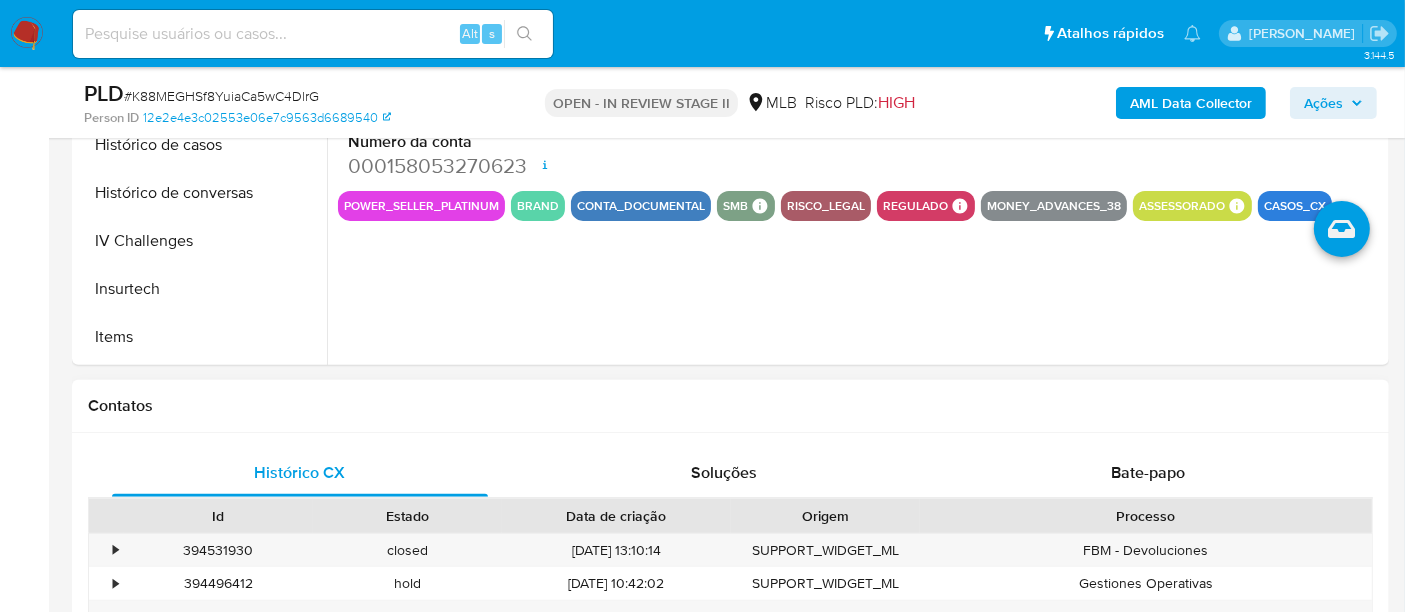 drag, startPoint x: 1048, startPoint y: 421, endPoint x: 1140, endPoint y: 418, distance: 92.0489 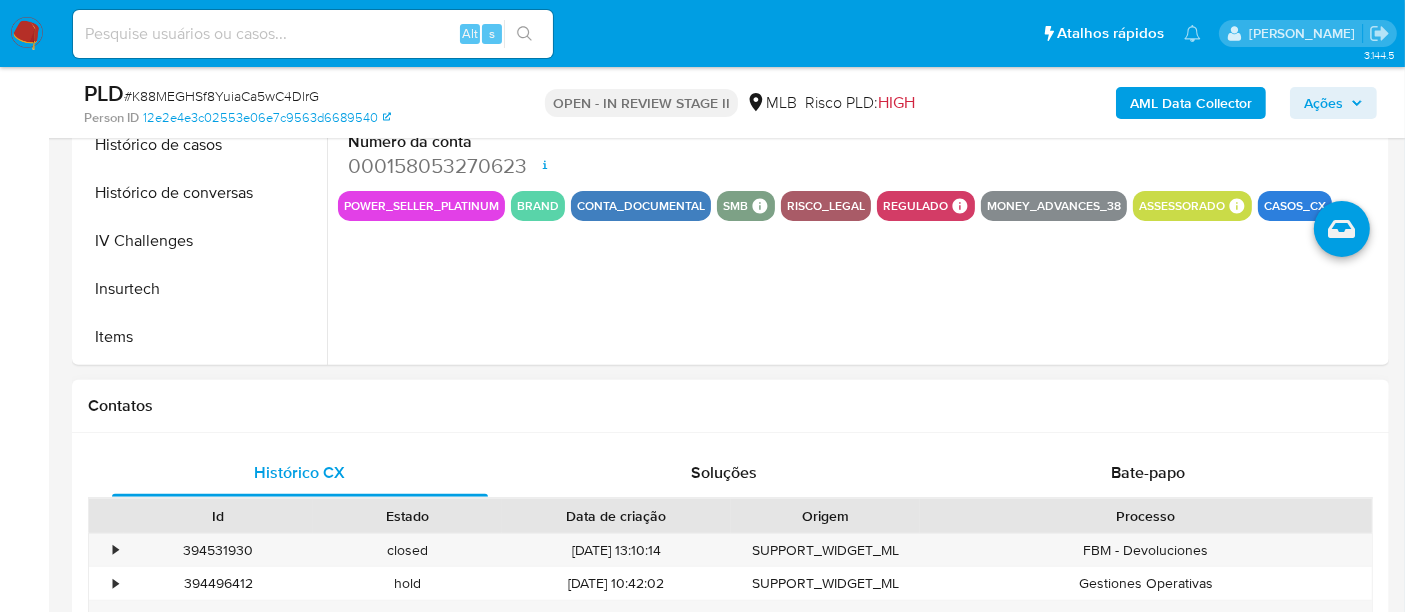drag, startPoint x: 1051, startPoint y: 423, endPoint x: 1122, endPoint y: 426, distance: 71.063354 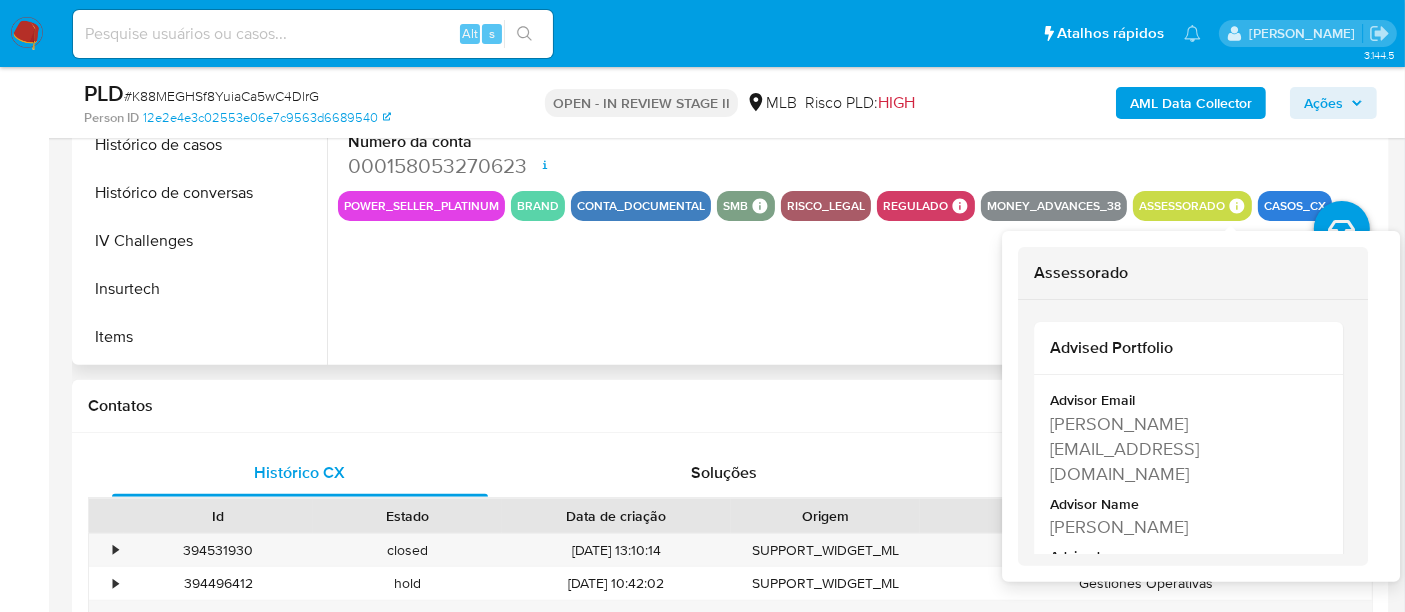 click 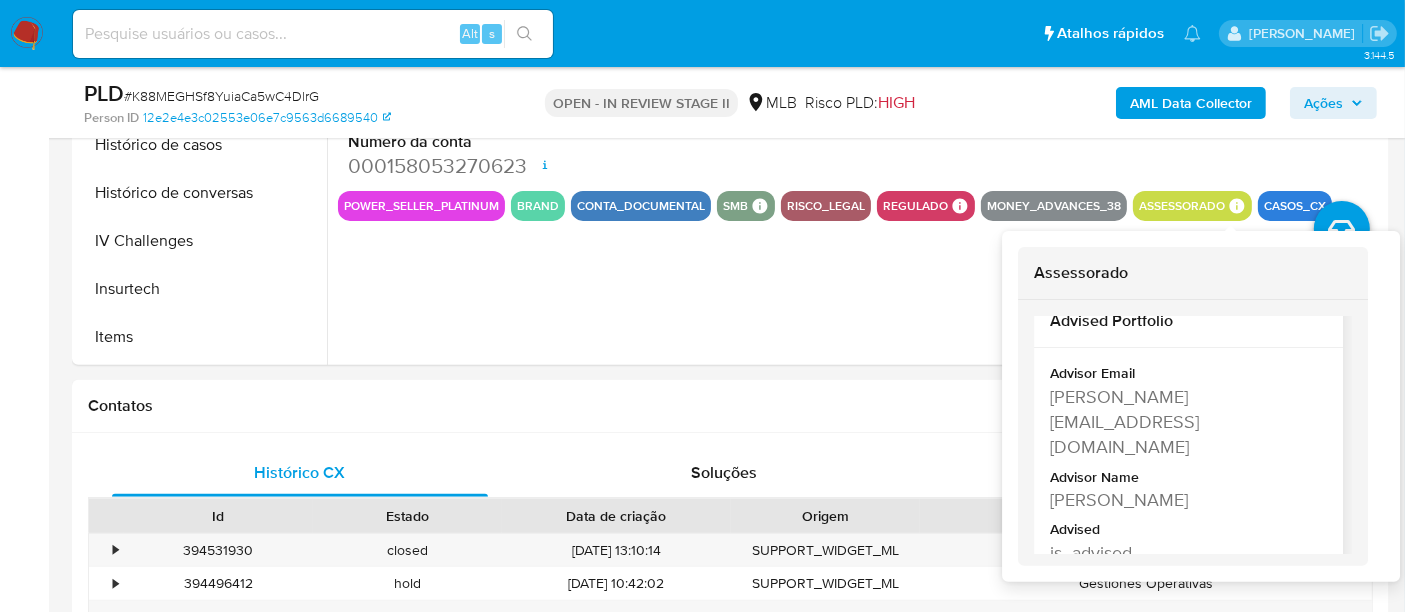 scroll, scrollTop: 42, scrollLeft: 0, axis: vertical 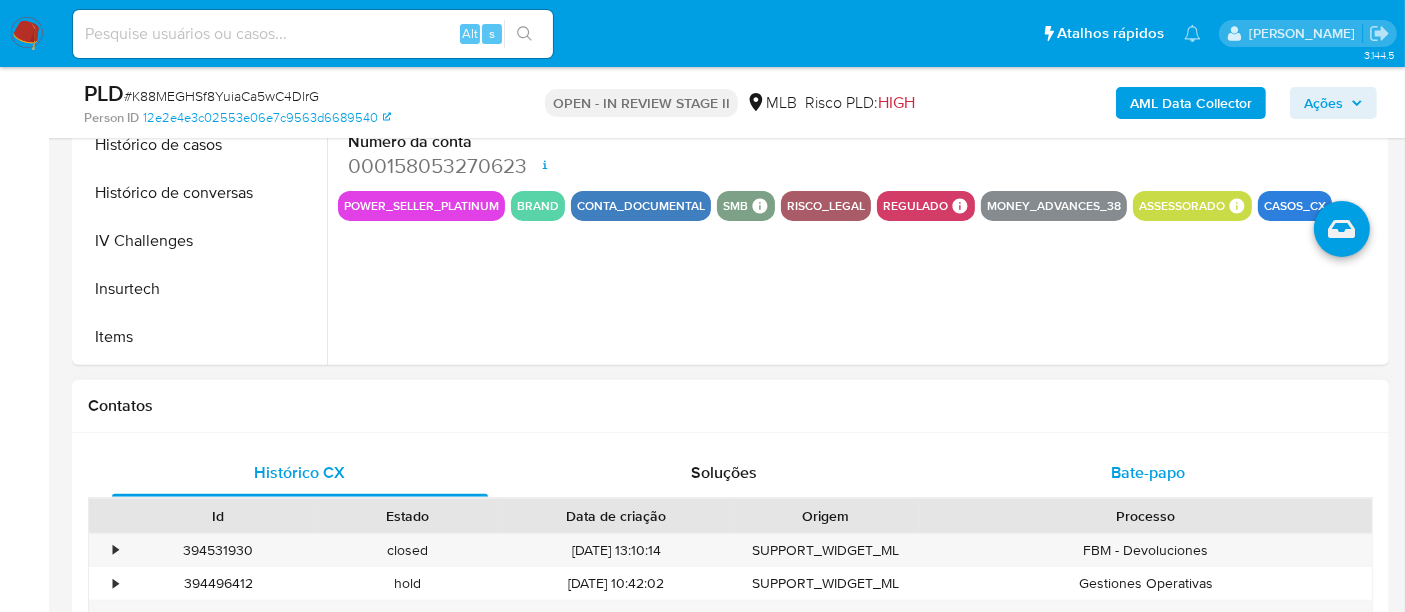 drag, startPoint x: 1052, startPoint y: 455, endPoint x: 1257, endPoint y: 451, distance: 205.03902 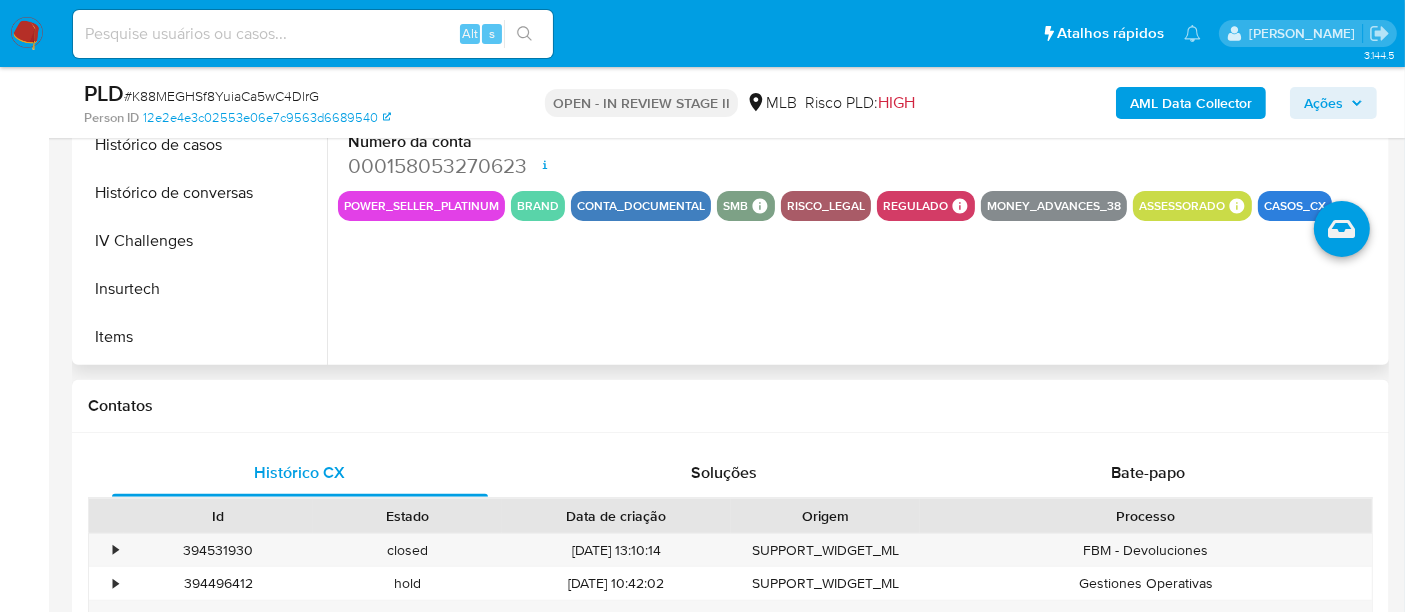 click on "assessorado   Assessorado Advised Portfolio Advisor [PERSON_NAME] [PERSON_NAME][EMAIL_ADDRESS][DOMAIN_NAME] Advisor Name [PERSON_NAME] Advised is_advised" at bounding box center (1192, 206) 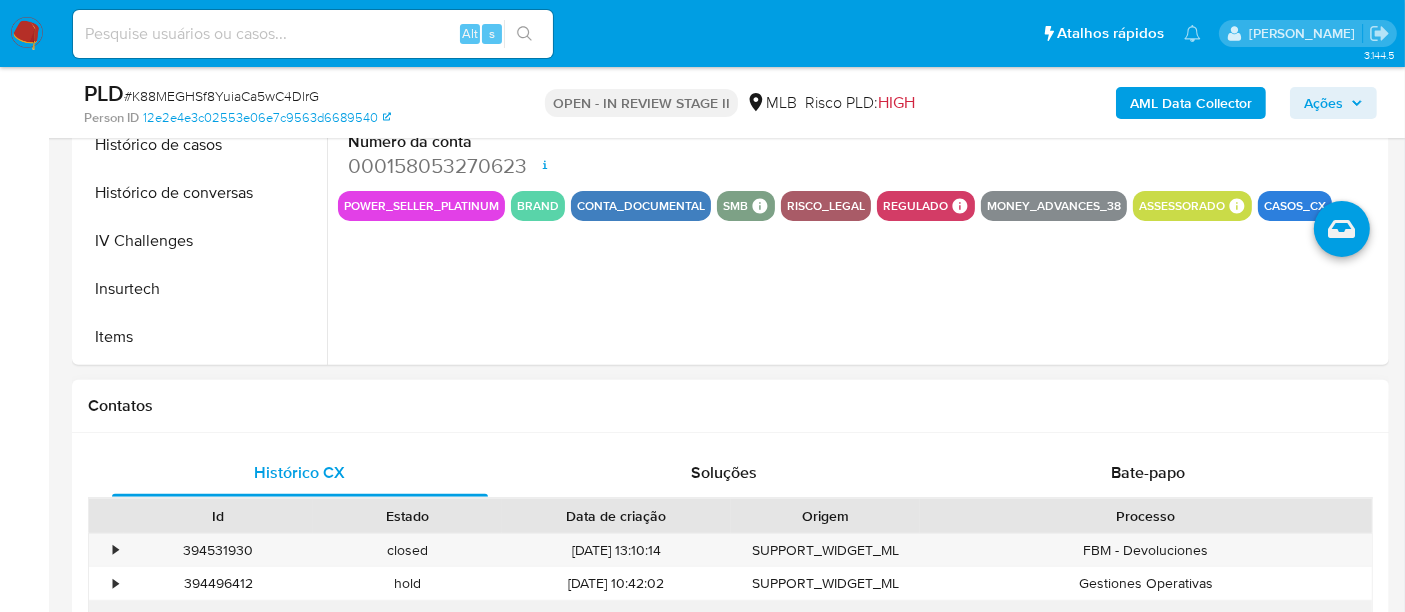type 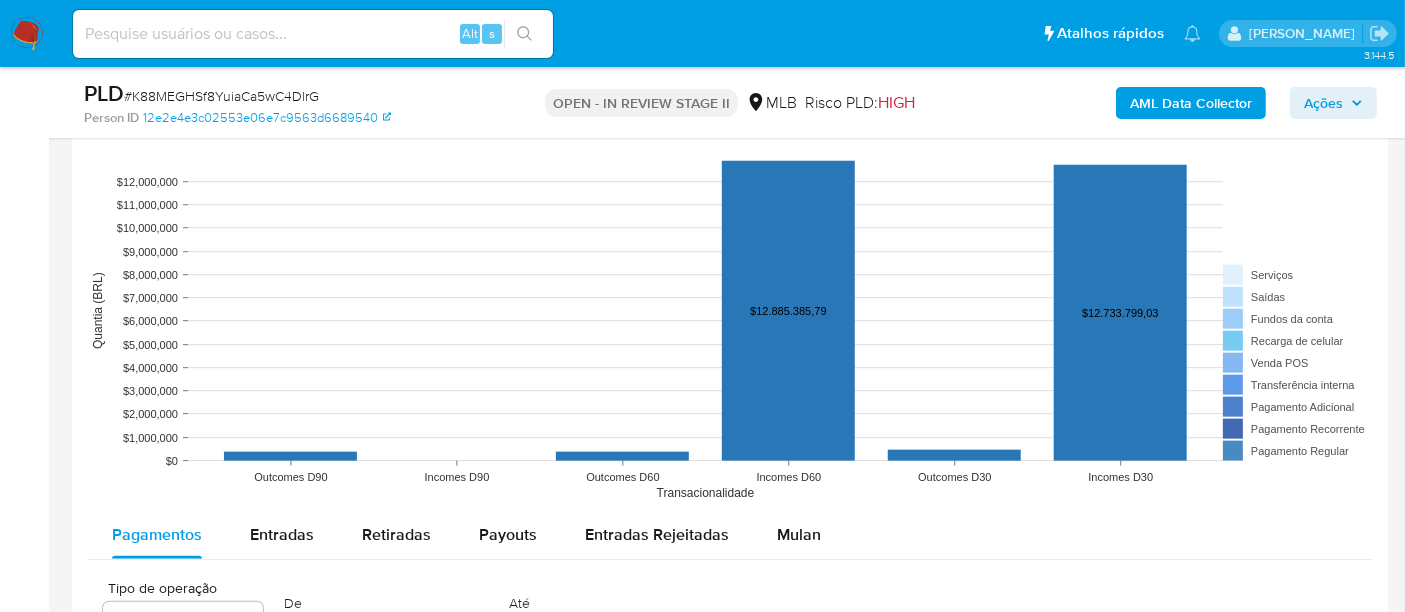 scroll, scrollTop: 1888, scrollLeft: 0, axis: vertical 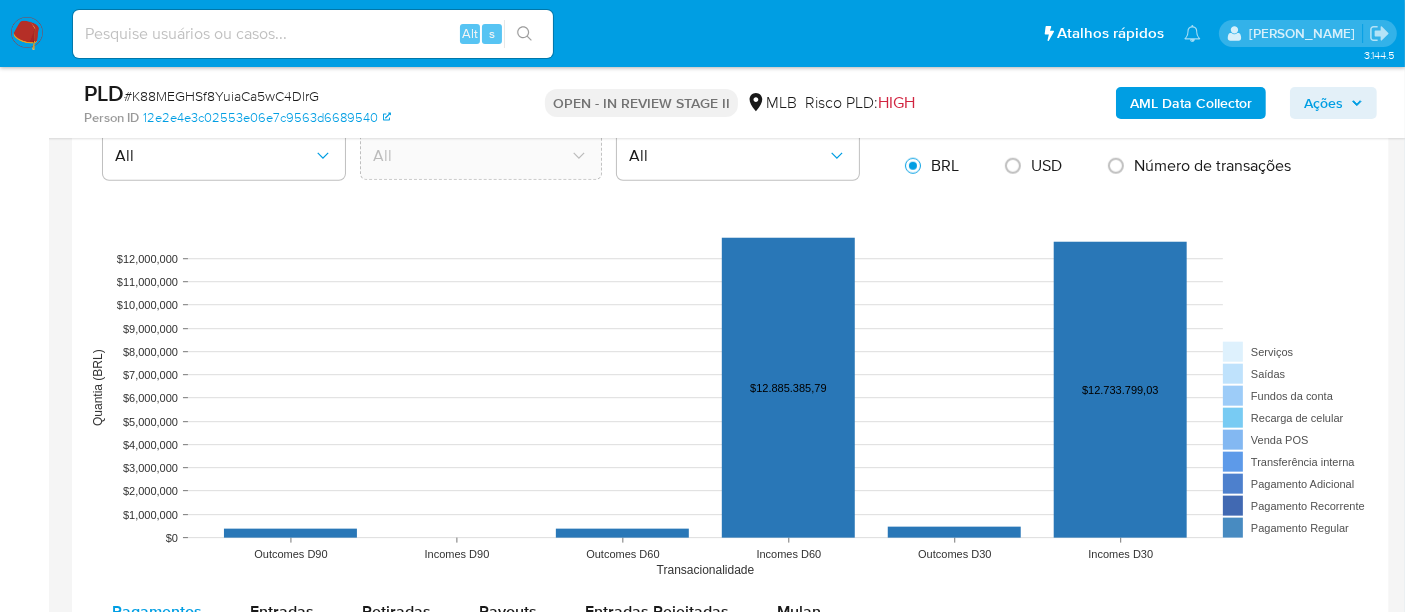 click 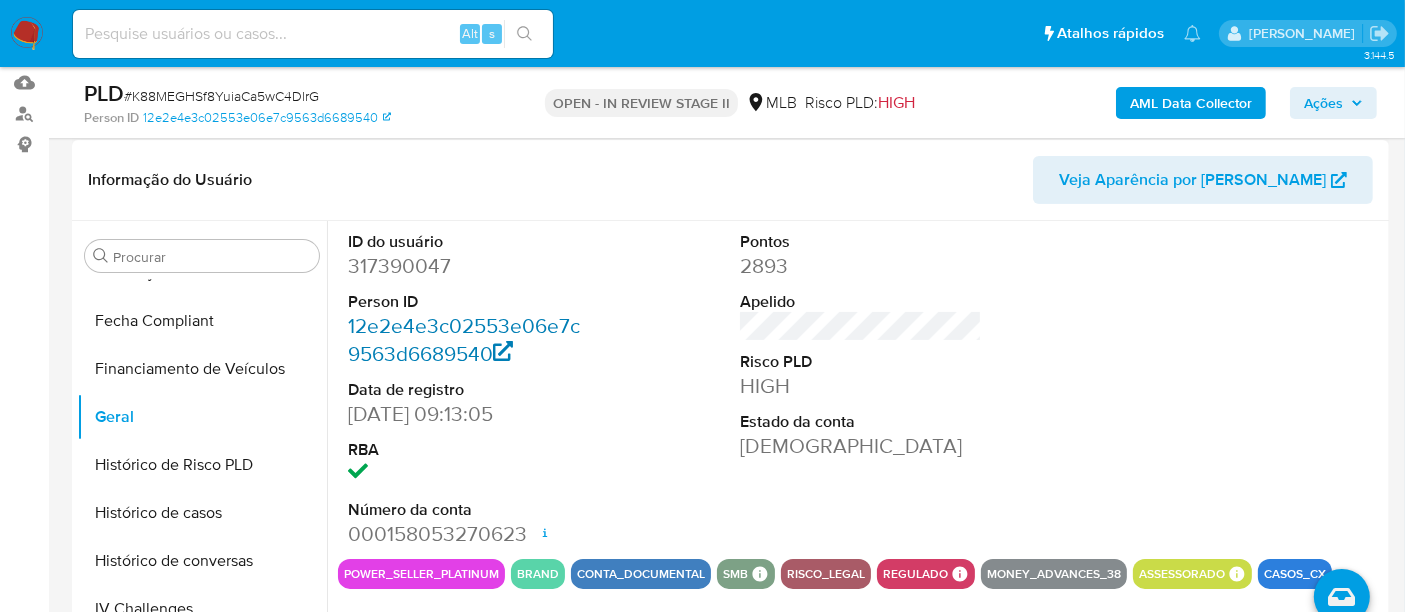 scroll, scrollTop: 333, scrollLeft: 0, axis: vertical 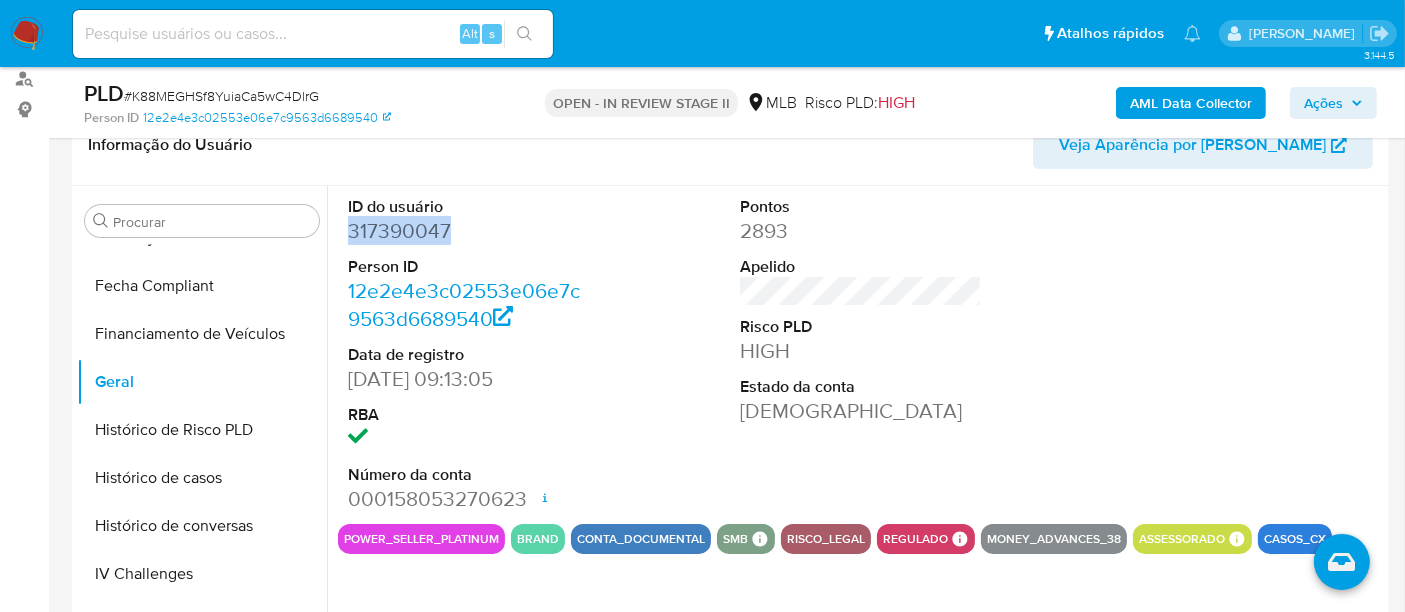 drag, startPoint x: 344, startPoint y: 227, endPoint x: 459, endPoint y: 232, distance: 115.10864 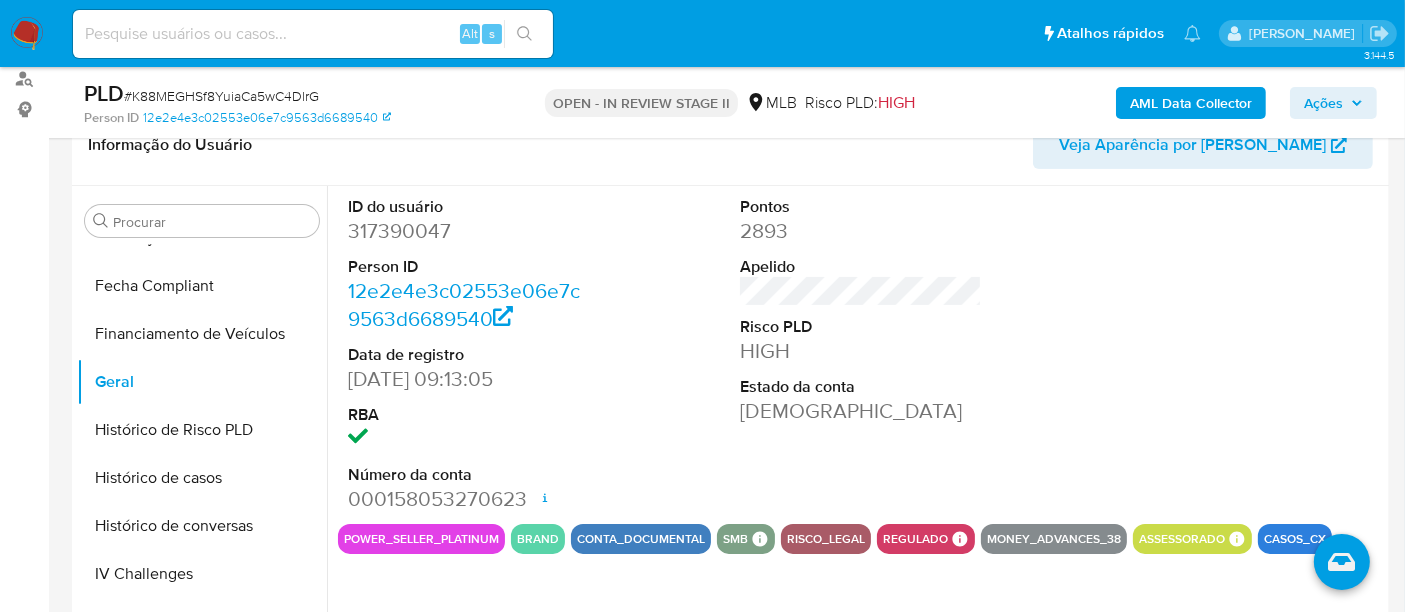 click on "ID do usuário 317390047 Person ID 12e2e4e3c02553e06e7c9563d6689540 Data de registro [DATE] 09:13:05 RBA Número da conta 000158053270623   Data de abertura [DATE] 19:46 Status ACTIVE Pontos 2893 Apelido Risco PLD HIGH Estado da conta Ativa" at bounding box center [861, 355] 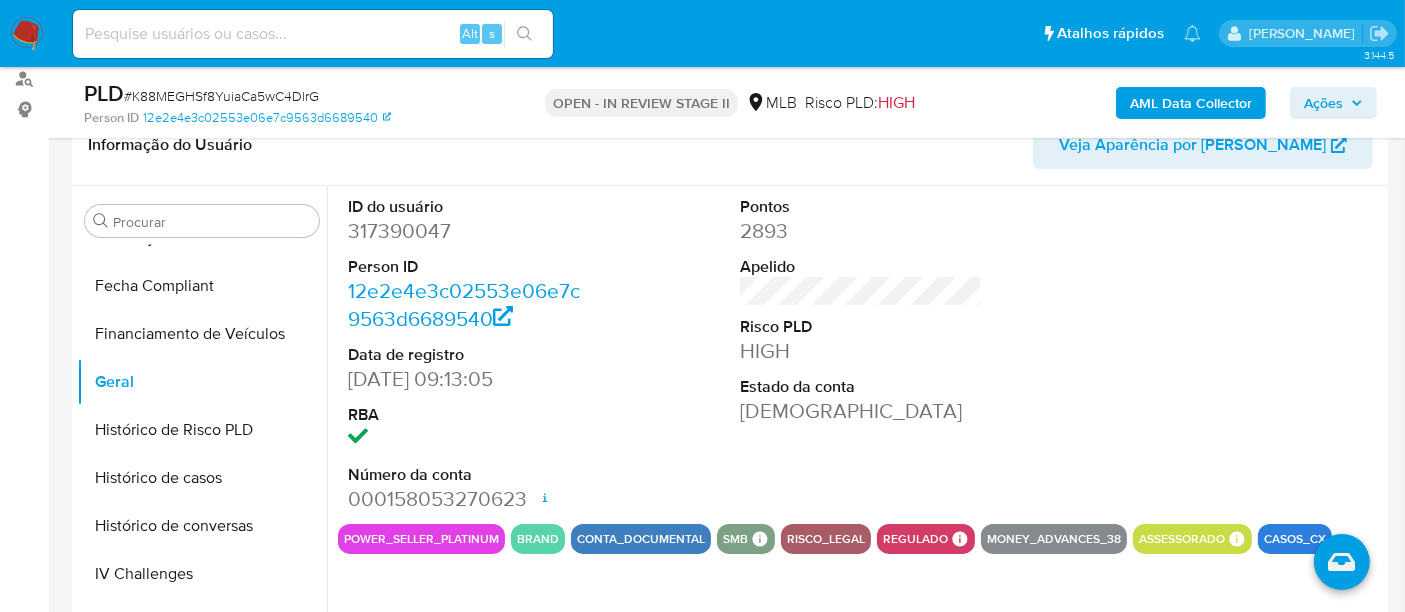 click at bounding box center [313, 34] 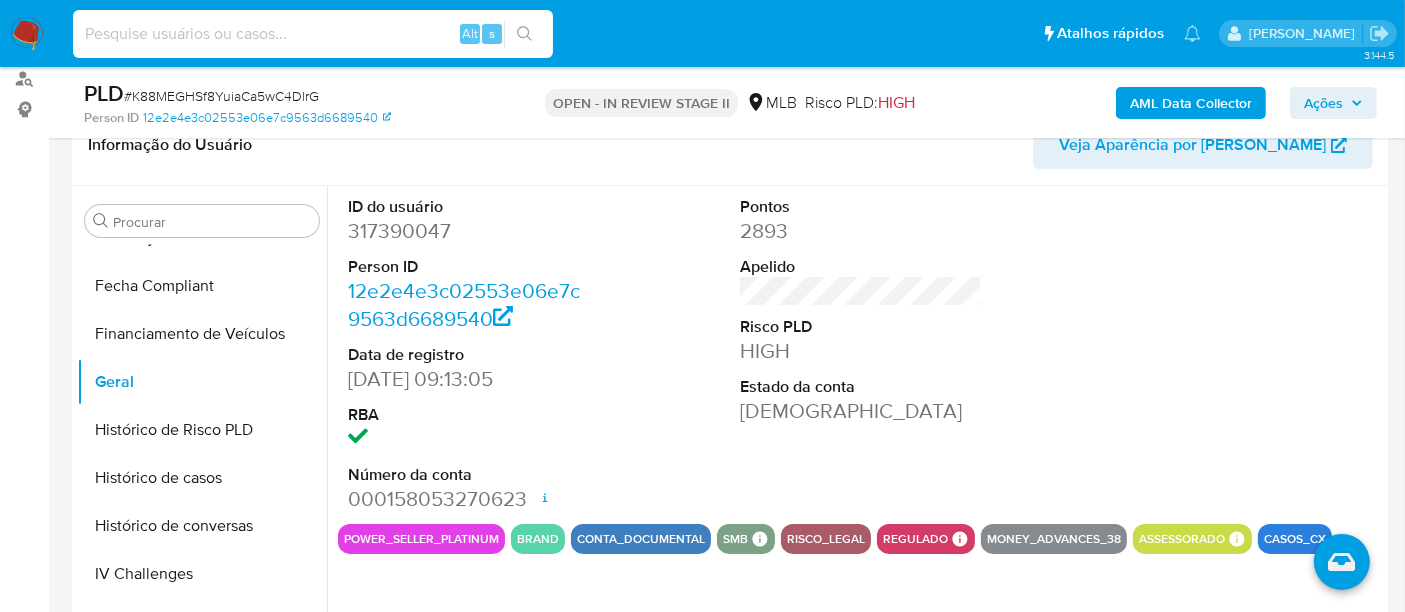 paste on "9qKjvSJgDKV4bwmZRxdtD4pb" 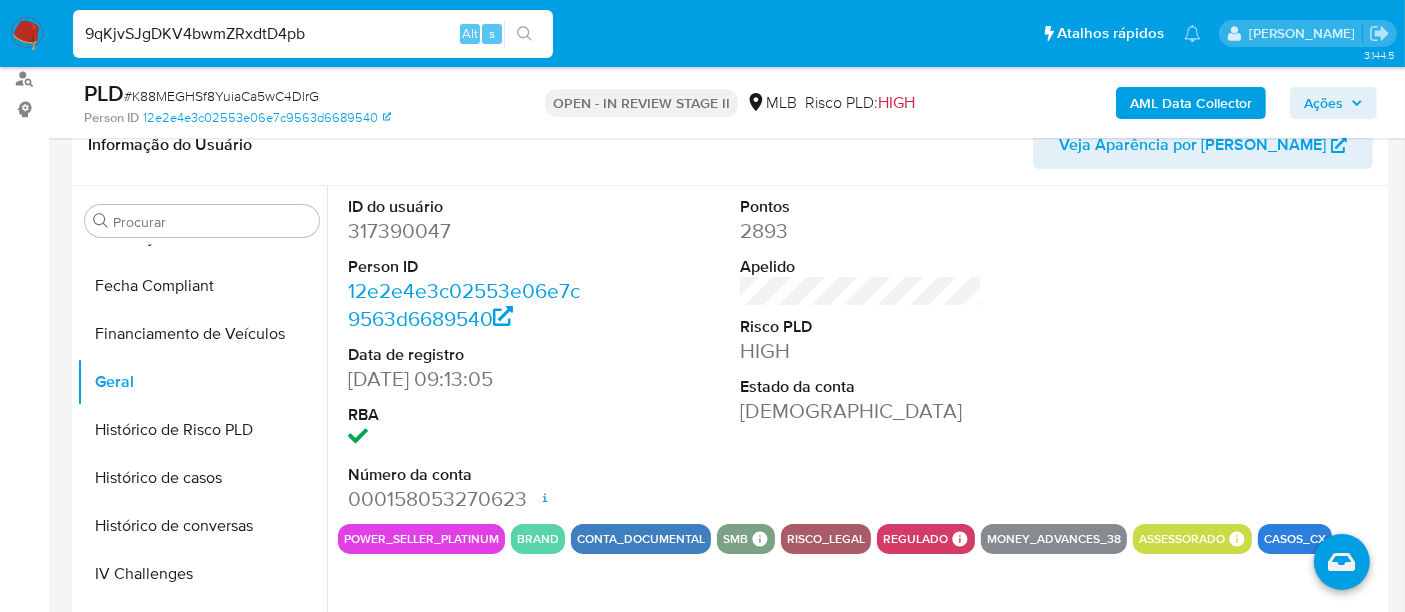 type on "9qKjvSJgDKV4bwmZRxdtD4pb" 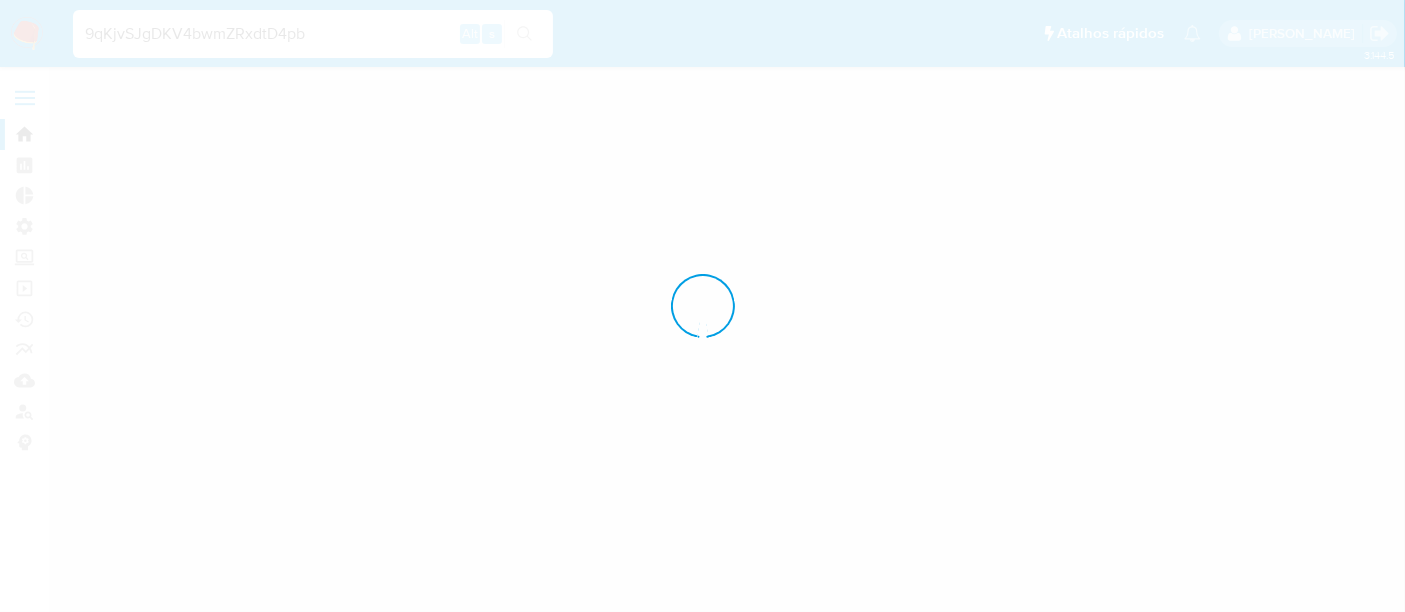 scroll, scrollTop: 0, scrollLeft: 0, axis: both 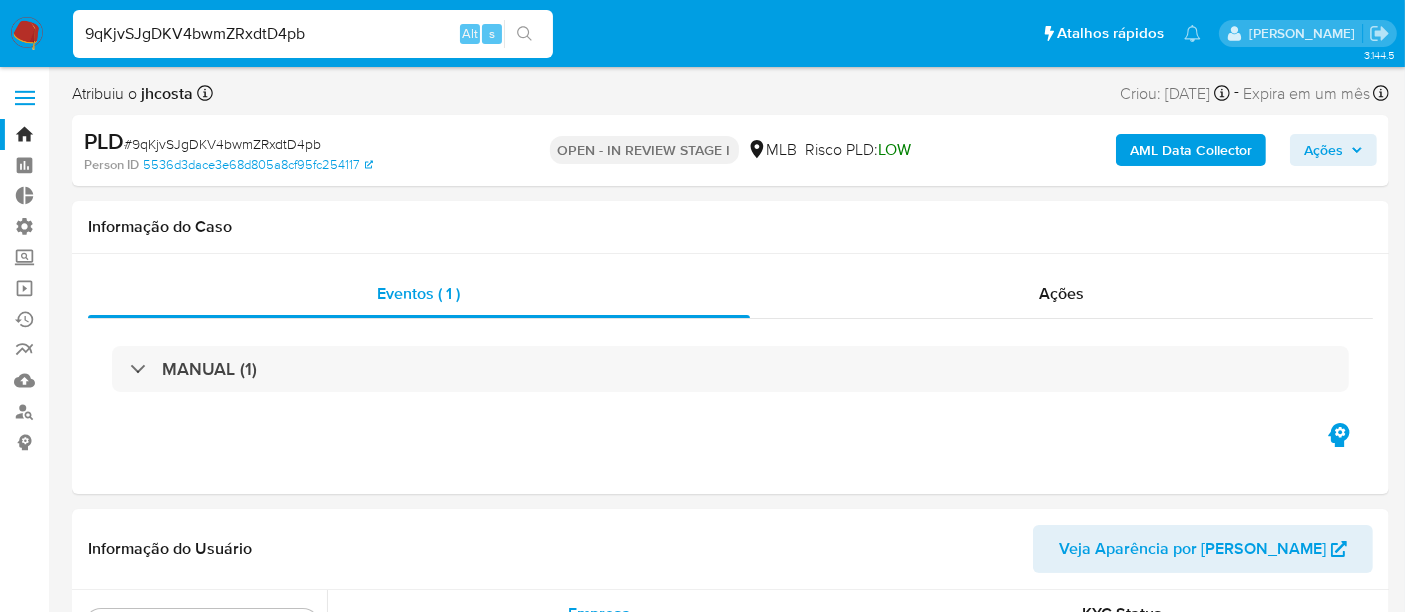 select on "10" 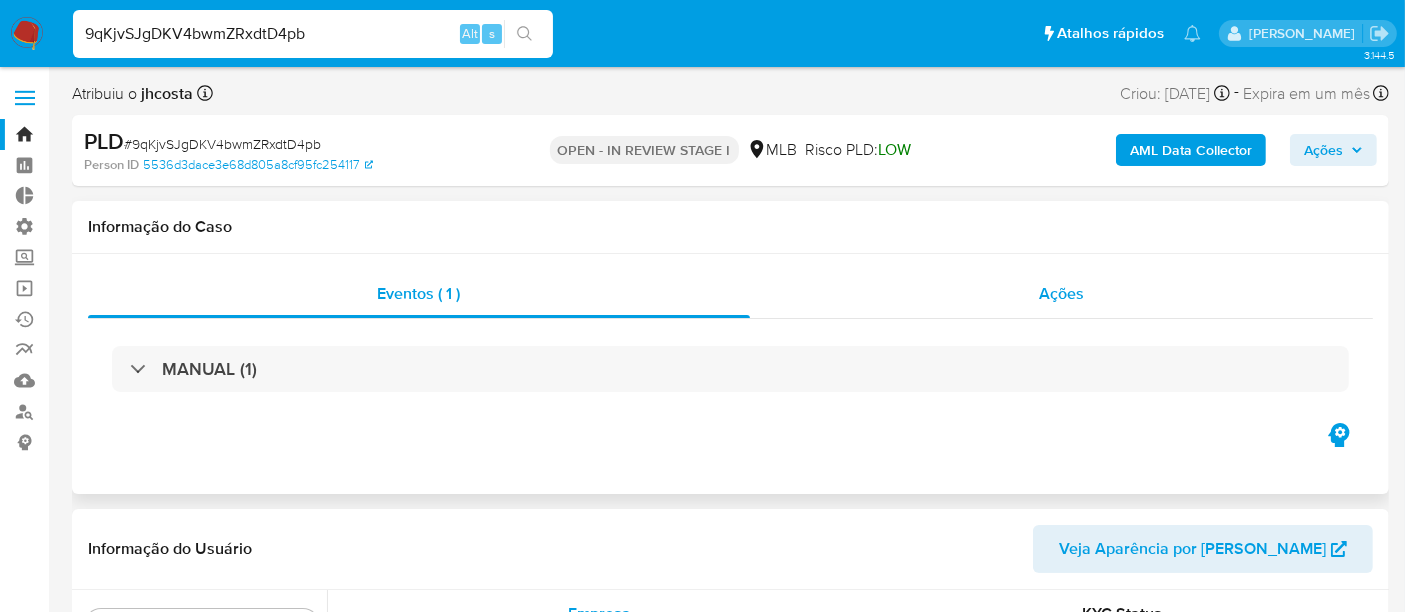 click on "Ações" at bounding box center [1061, 293] 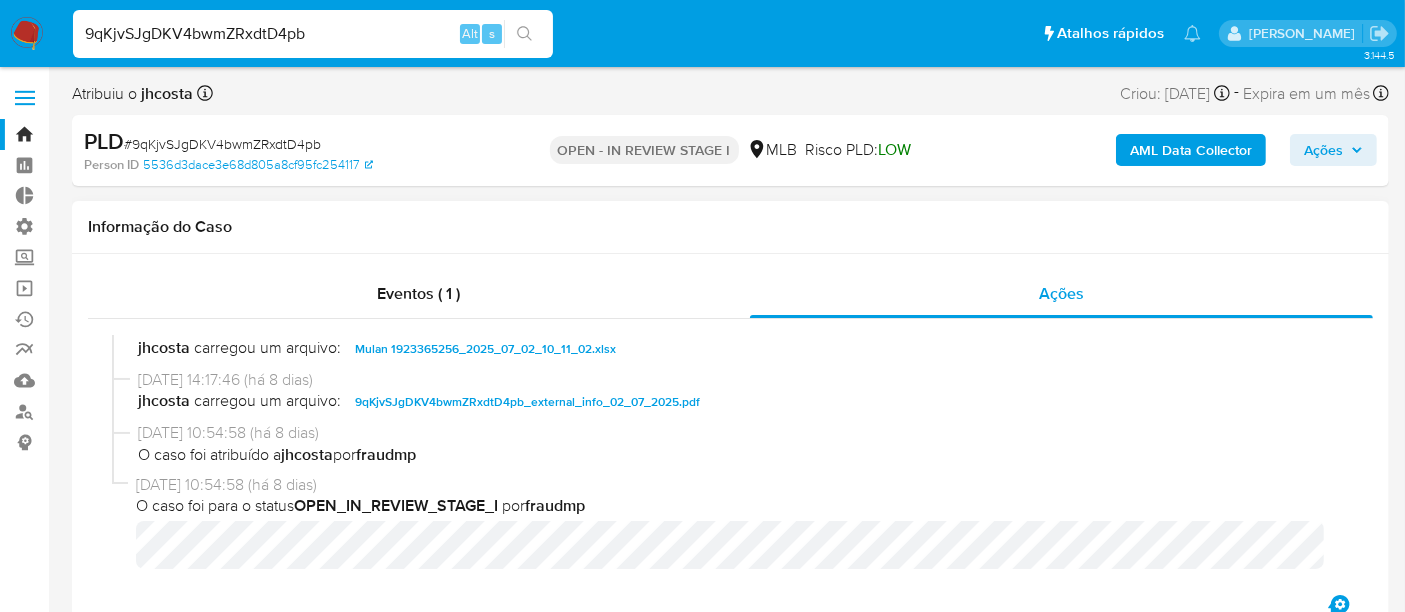 scroll, scrollTop: 552, scrollLeft: 0, axis: vertical 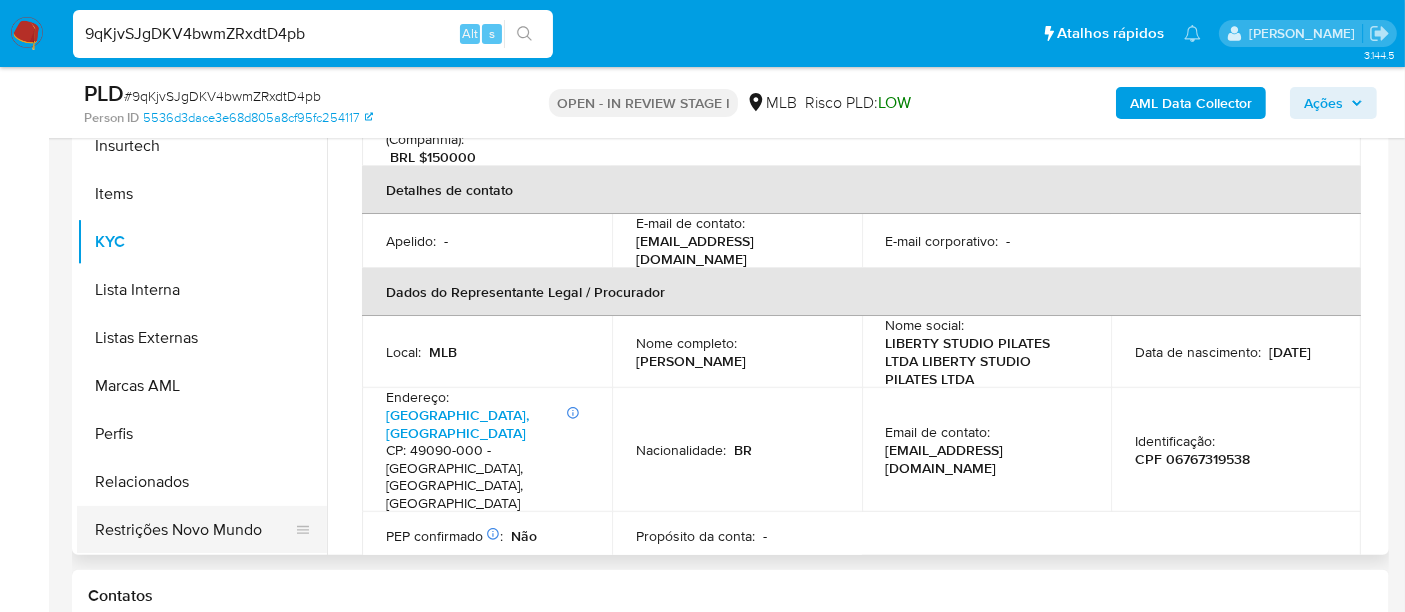 click on "Restrições Novo Mundo" at bounding box center (194, 530) 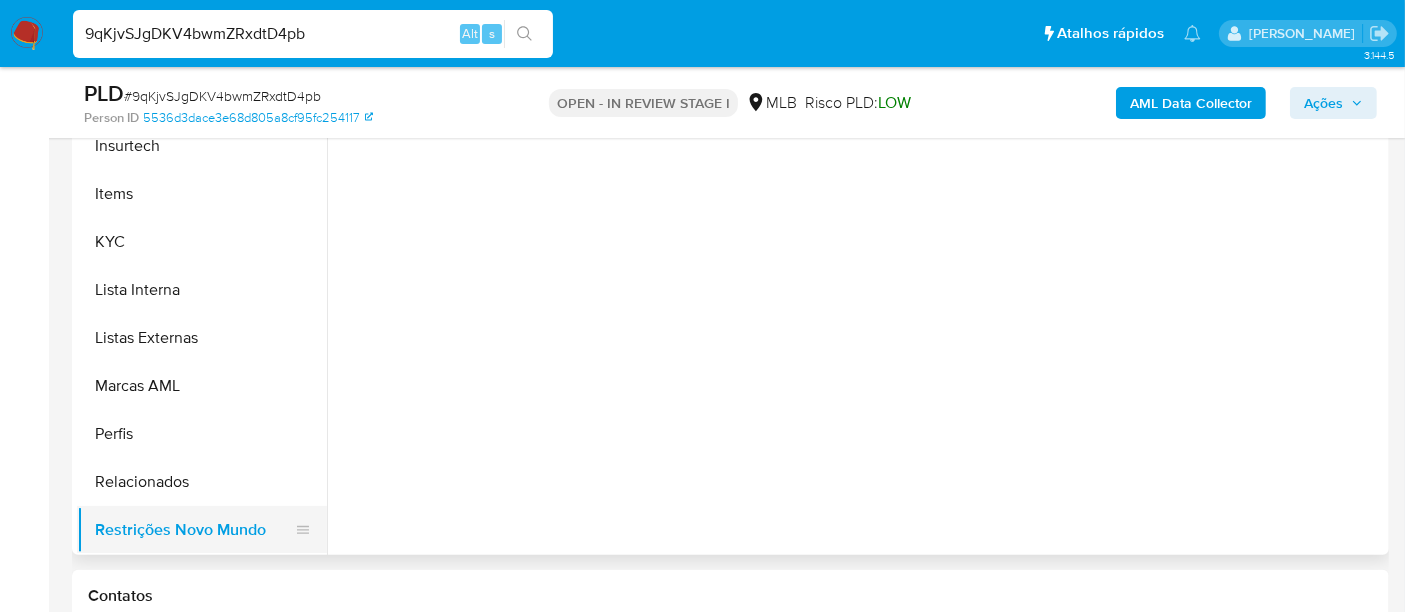 scroll, scrollTop: 0, scrollLeft: 0, axis: both 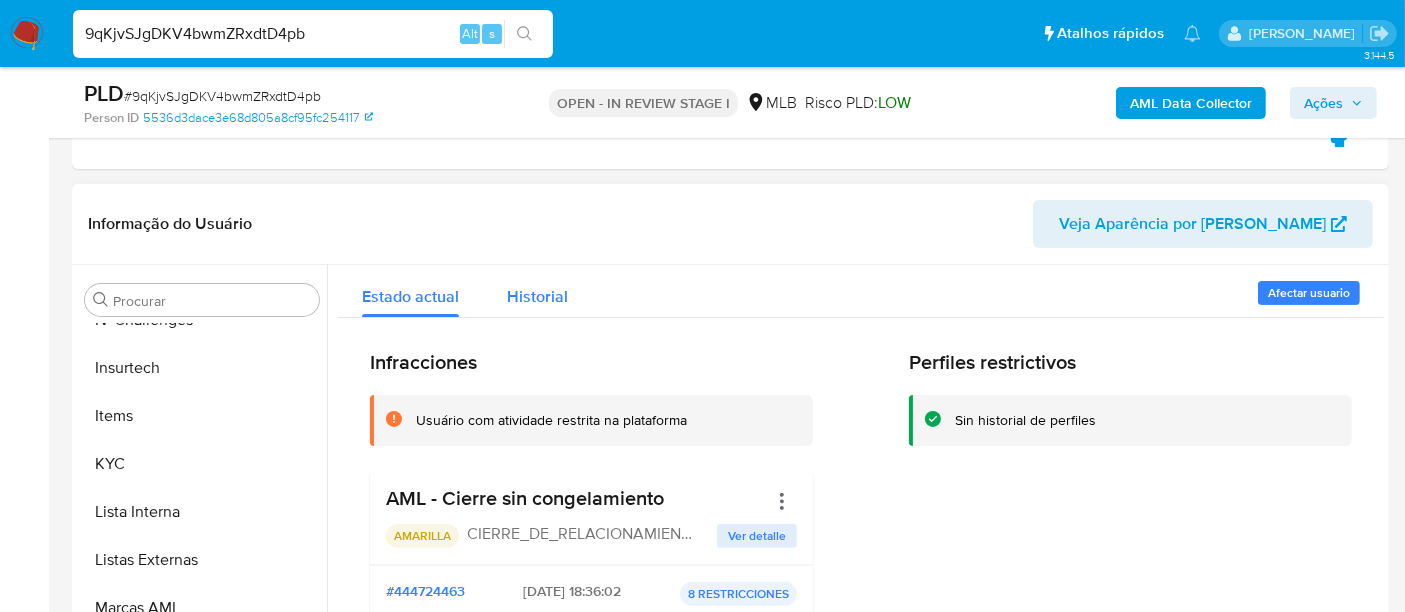 click on "Historial" at bounding box center [537, 296] 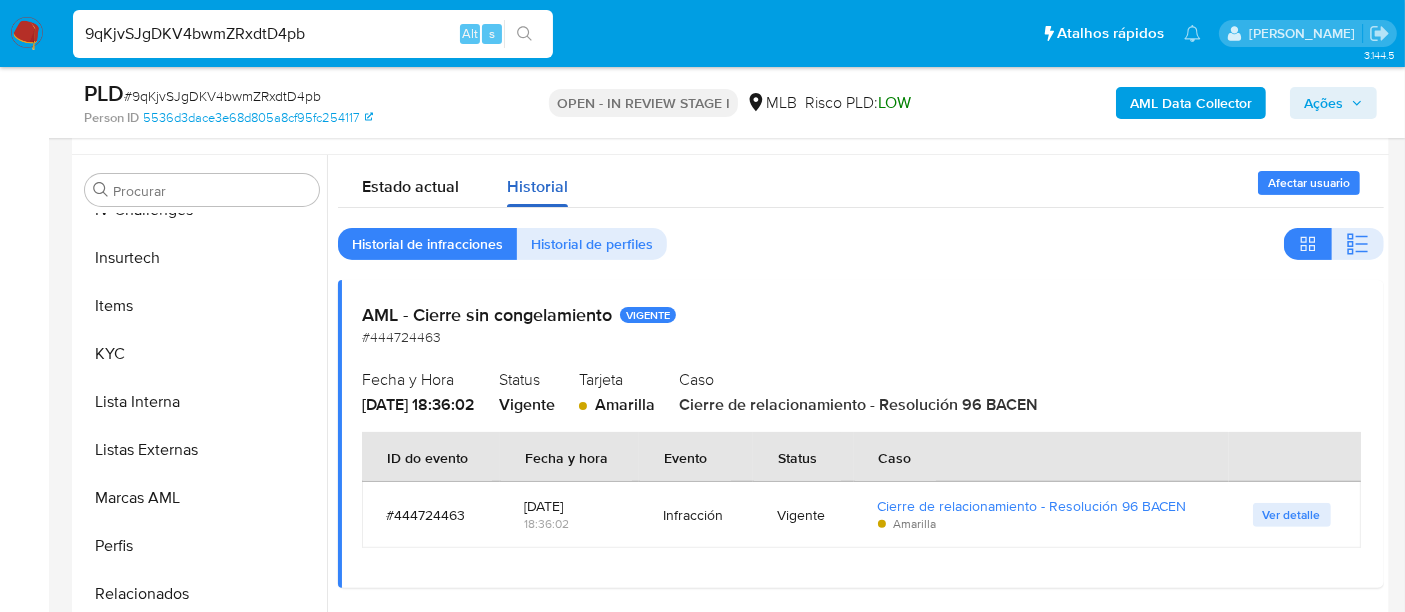scroll, scrollTop: 401, scrollLeft: 0, axis: vertical 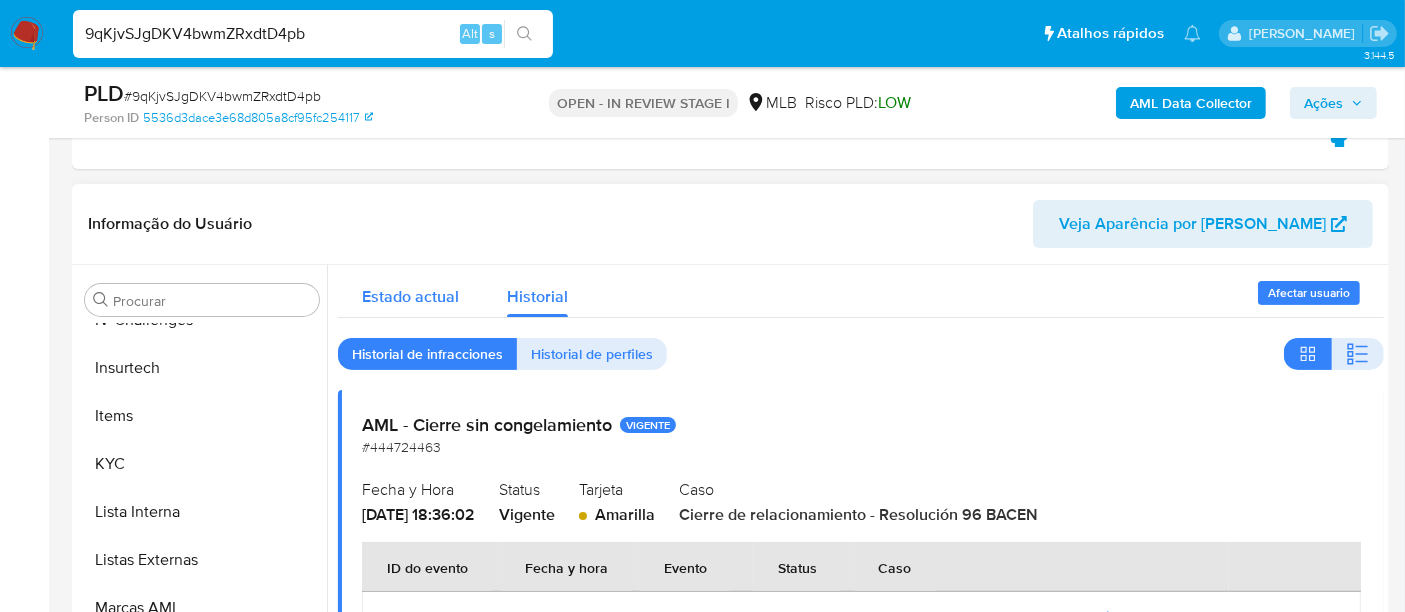 click on "Estado actual" at bounding box center (410, 296) 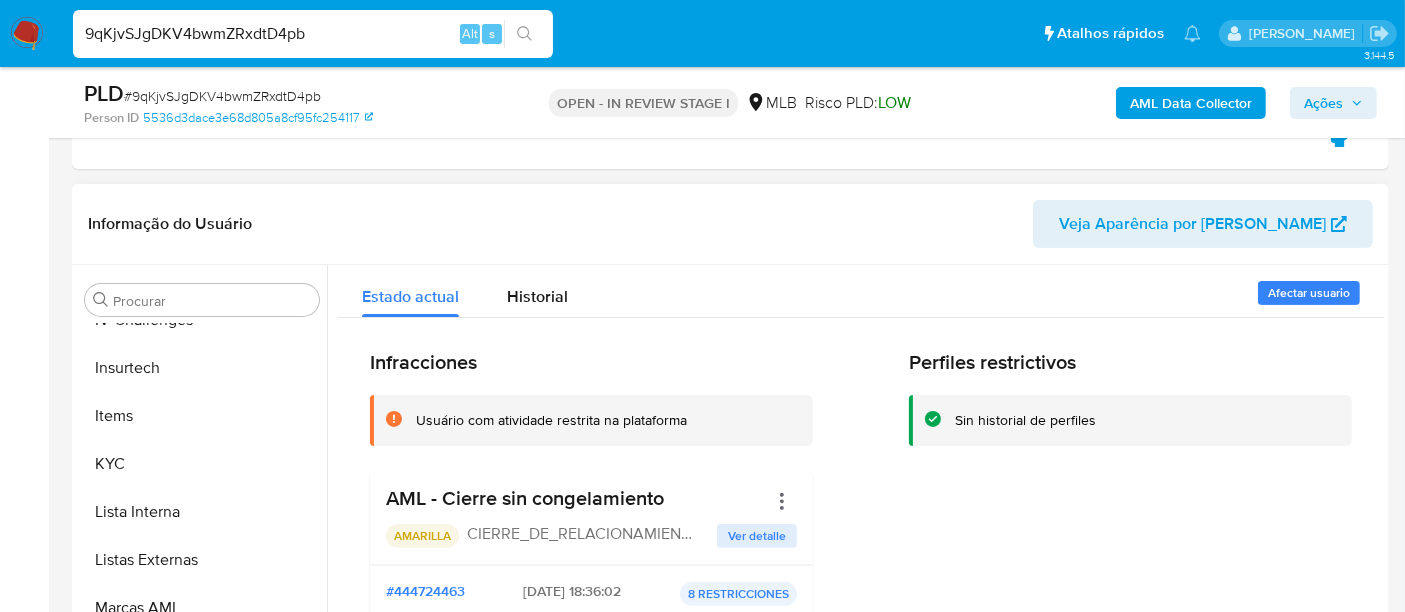 type 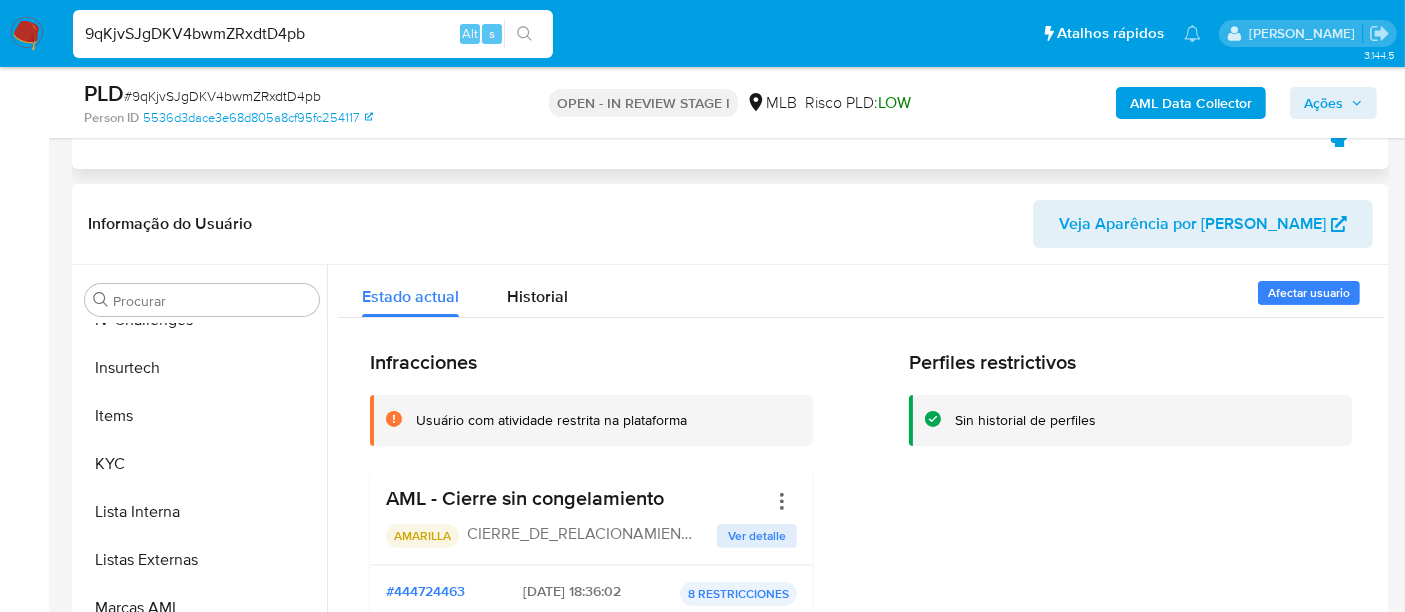 scroll, scrollTop: 179, scrollLeft: 0, axis: vertical 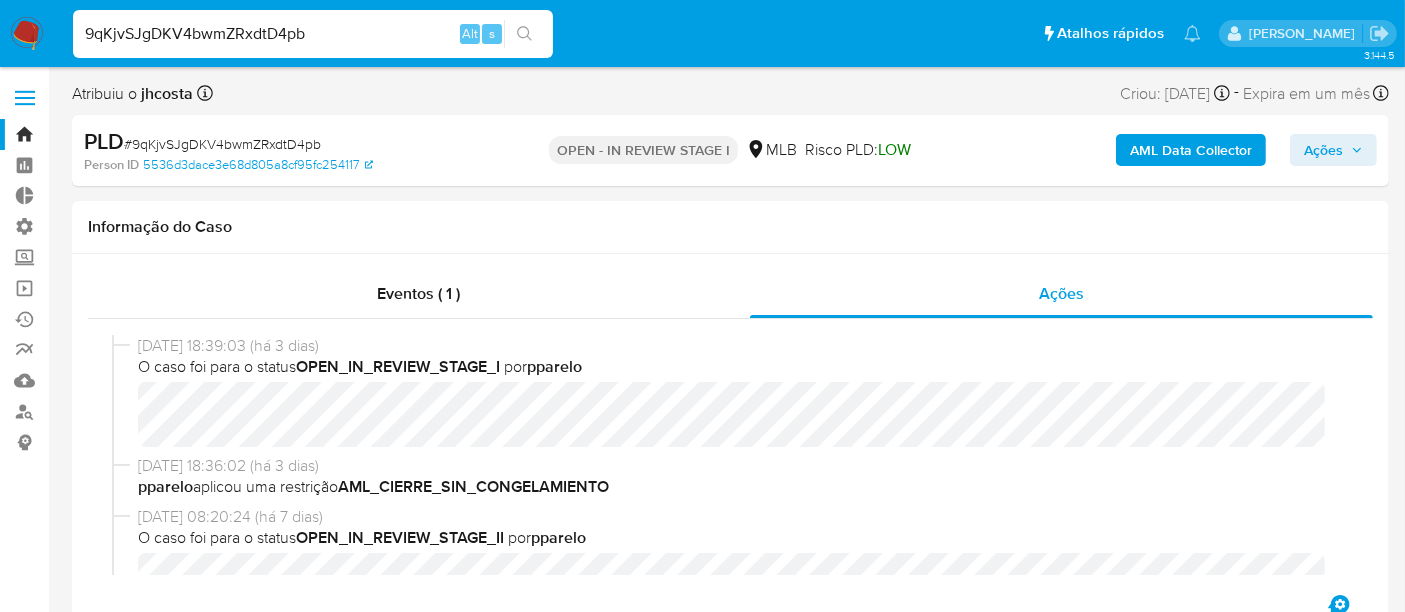click on "Ações" at bounding box center (1333, 150) 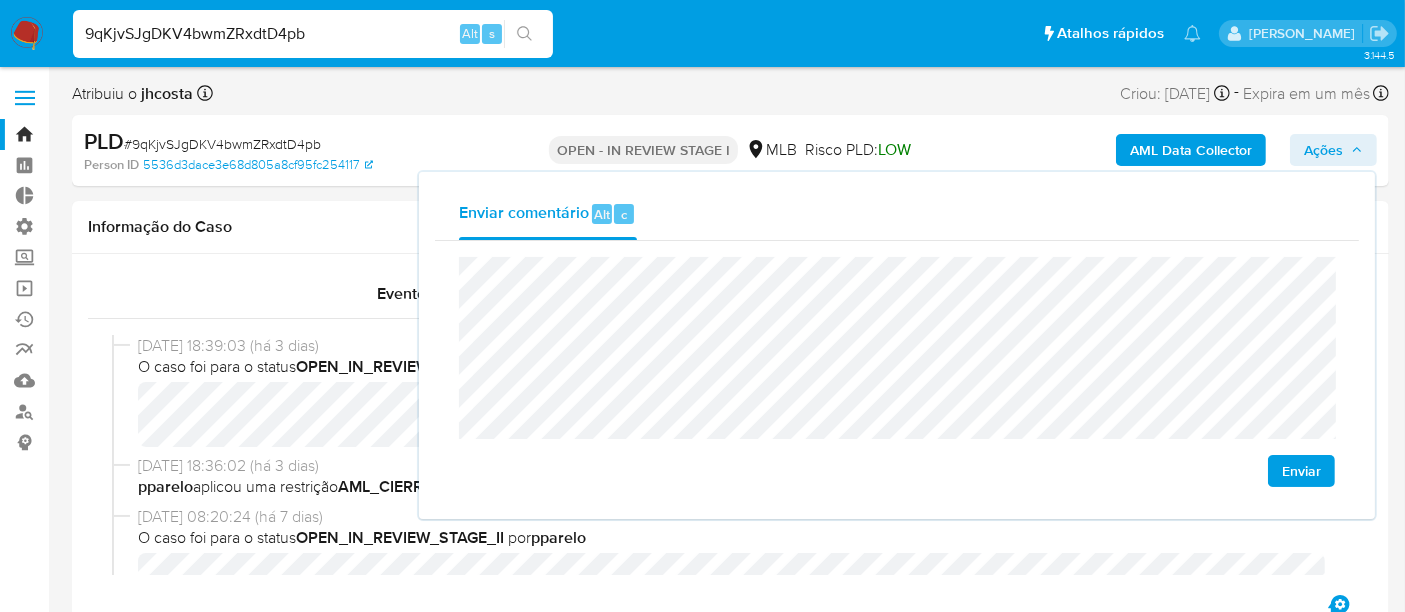 click on "Enviar" at bounding box center (1301, 471) 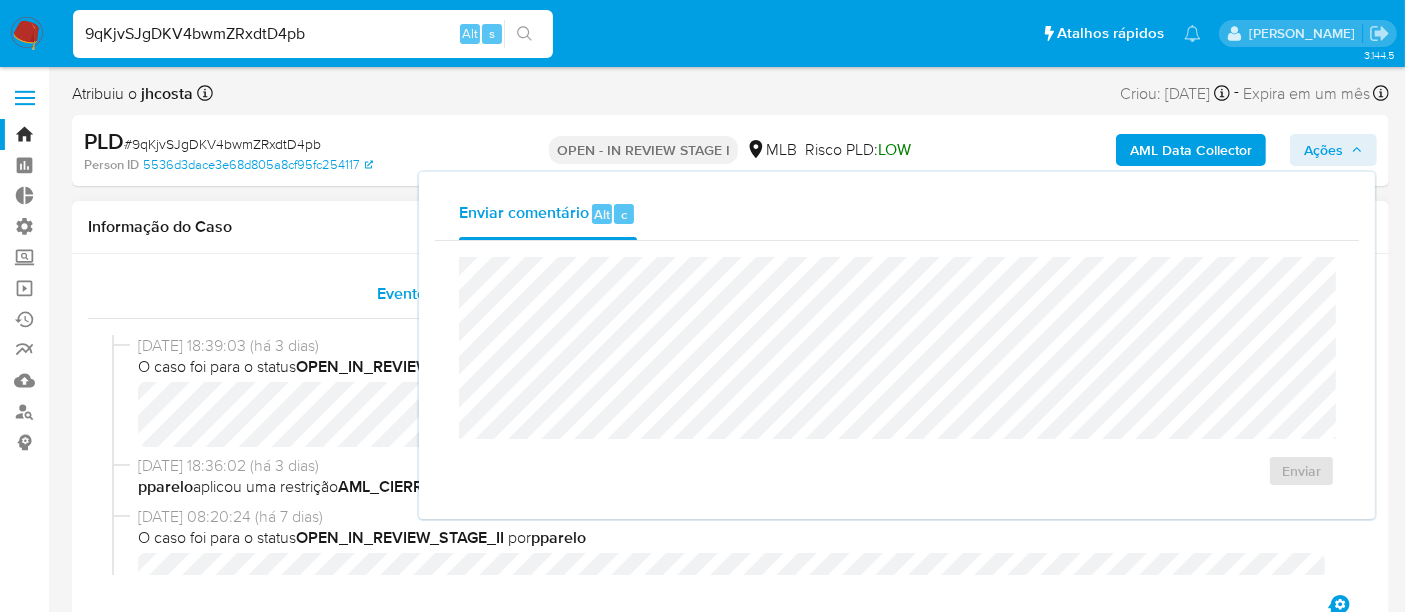 click on "Eventos ( 1 )" at bounding box center [419, 294] 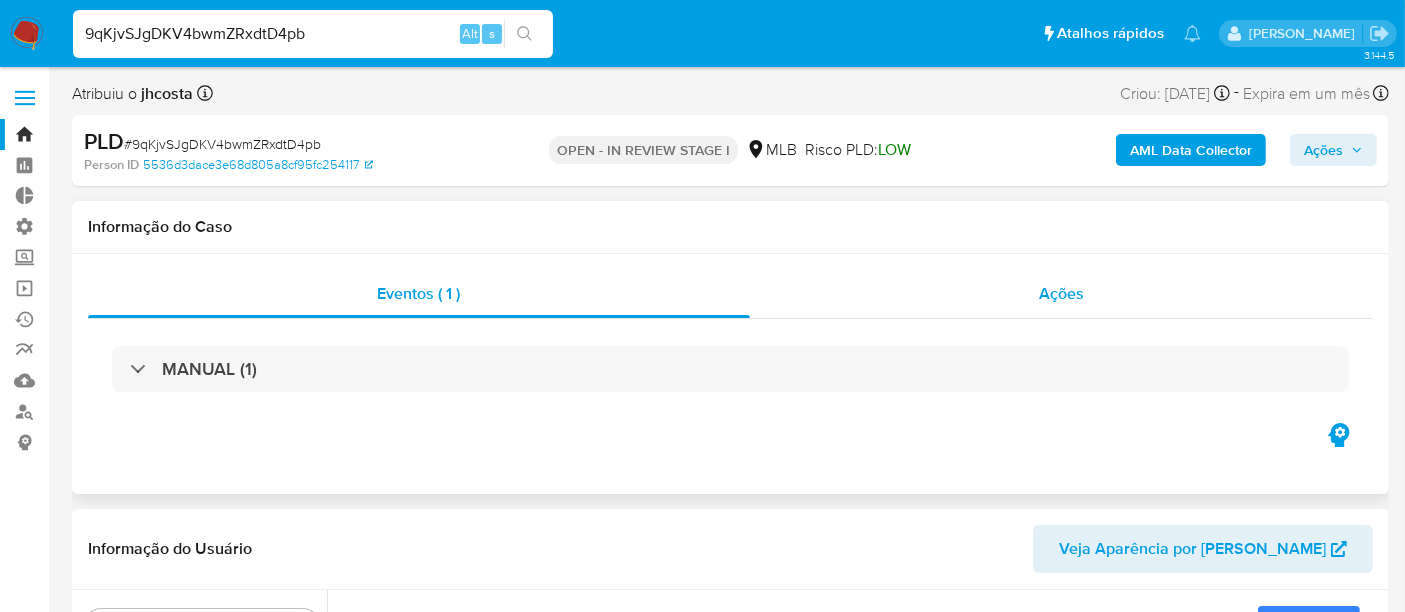 click on "Ações" at bounding box center [1062, 294] 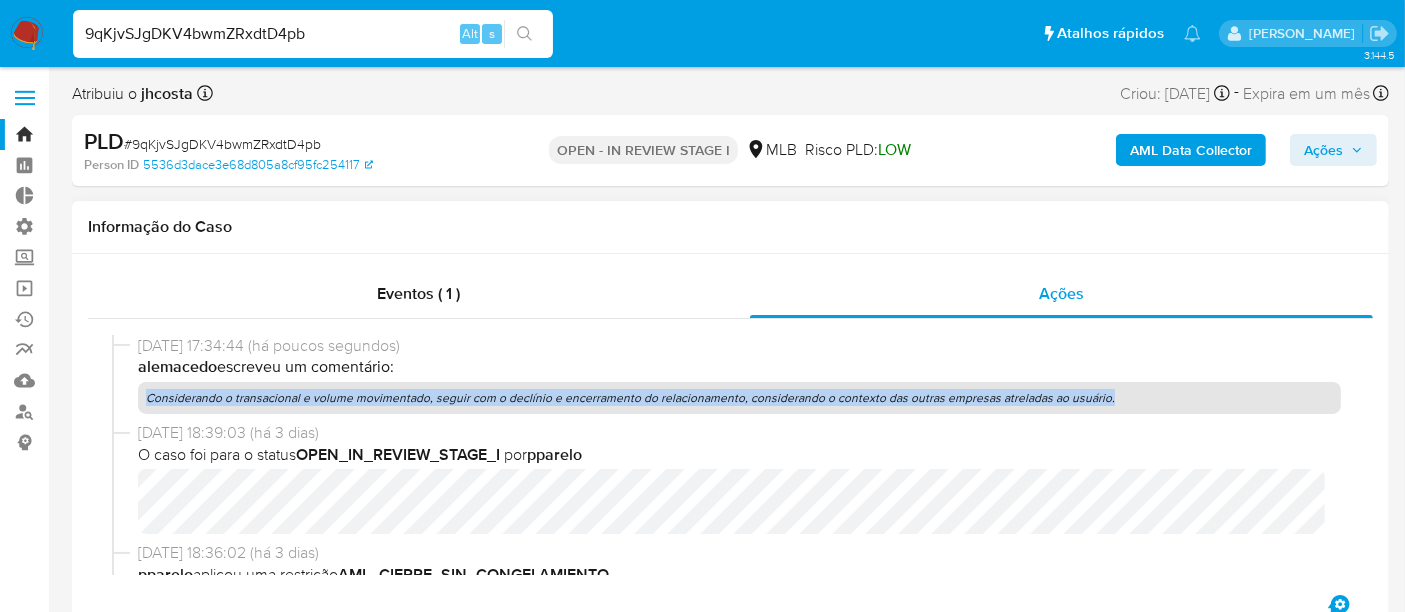 drag, startPoint x: 146, startPoint y: 395, endPoint x: 1116, endPoint y: 406, distance: 970.0624 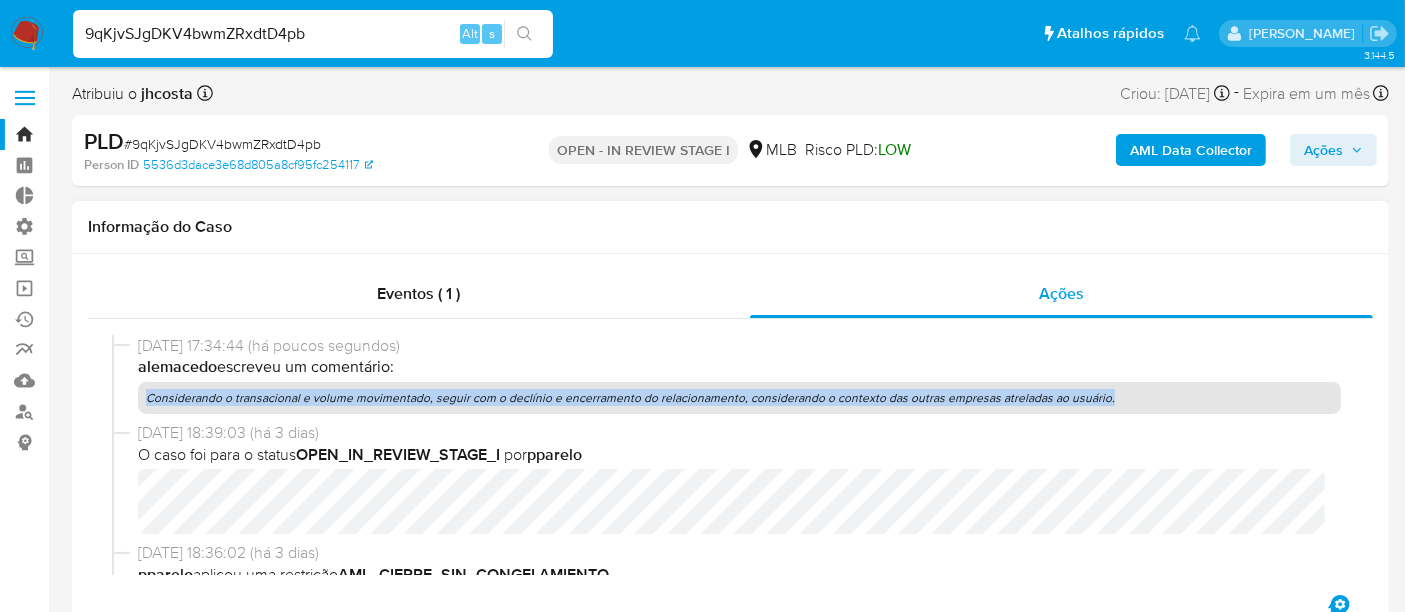 click on "Considerando o transacional e volume movimentado, seguir com o declínio e encerramento do relacionamento, considerando o contexto das outras empresas atreladas ao usuário." at bounding box center [739, 398] 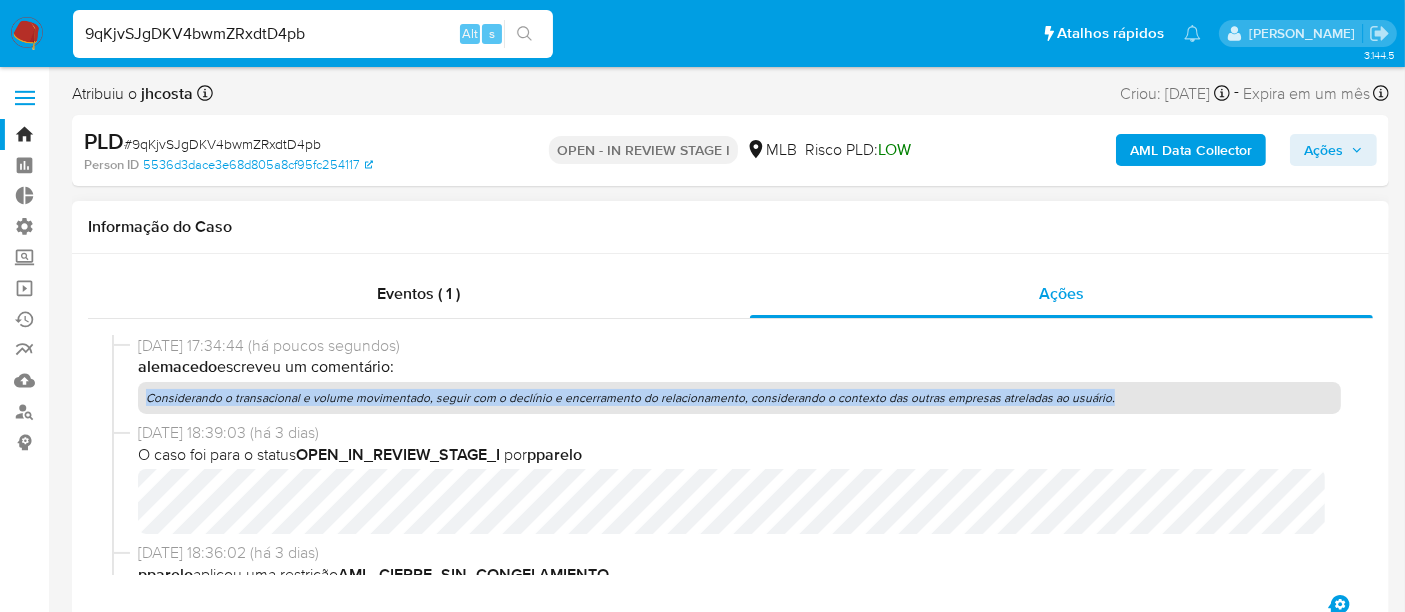 click on "Considerando o transacional e volume movimentado, seguir com o declínio e encerramento do relacionamento, considerando o contexto das outras empresas atreladas ao usuário." at bounding box center (739, 398) 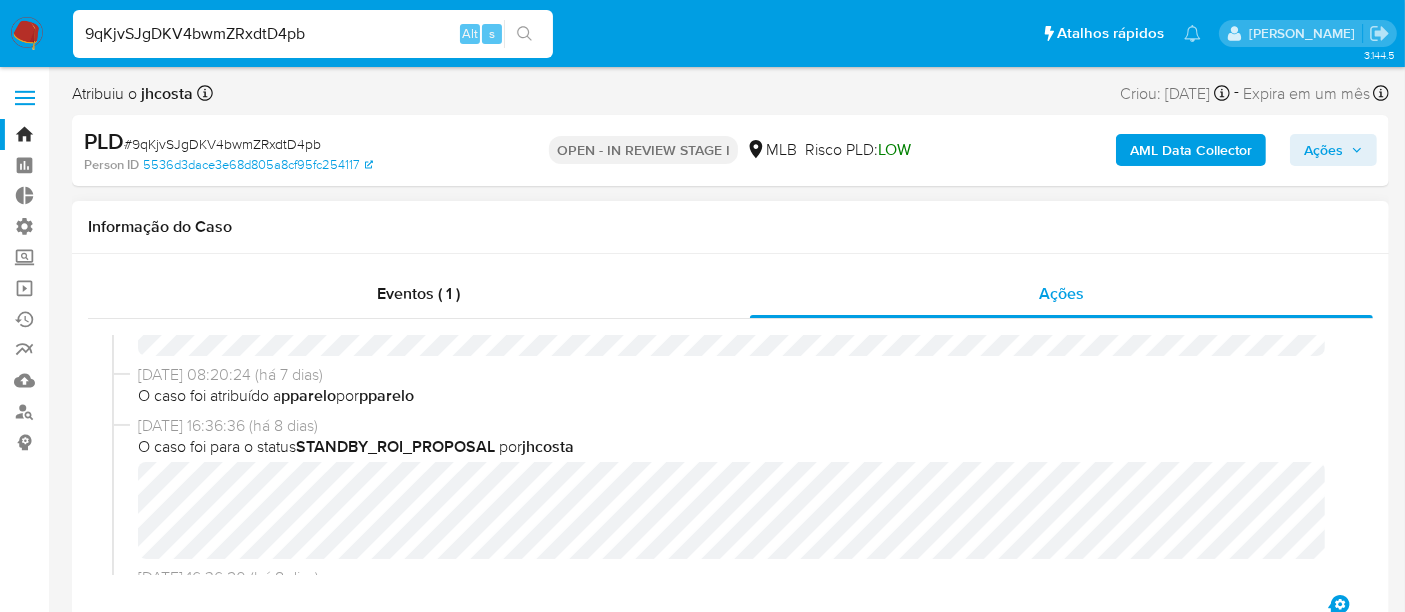 scroll, scrollTop: 640, scrollLeft: 0, axis: vertical 